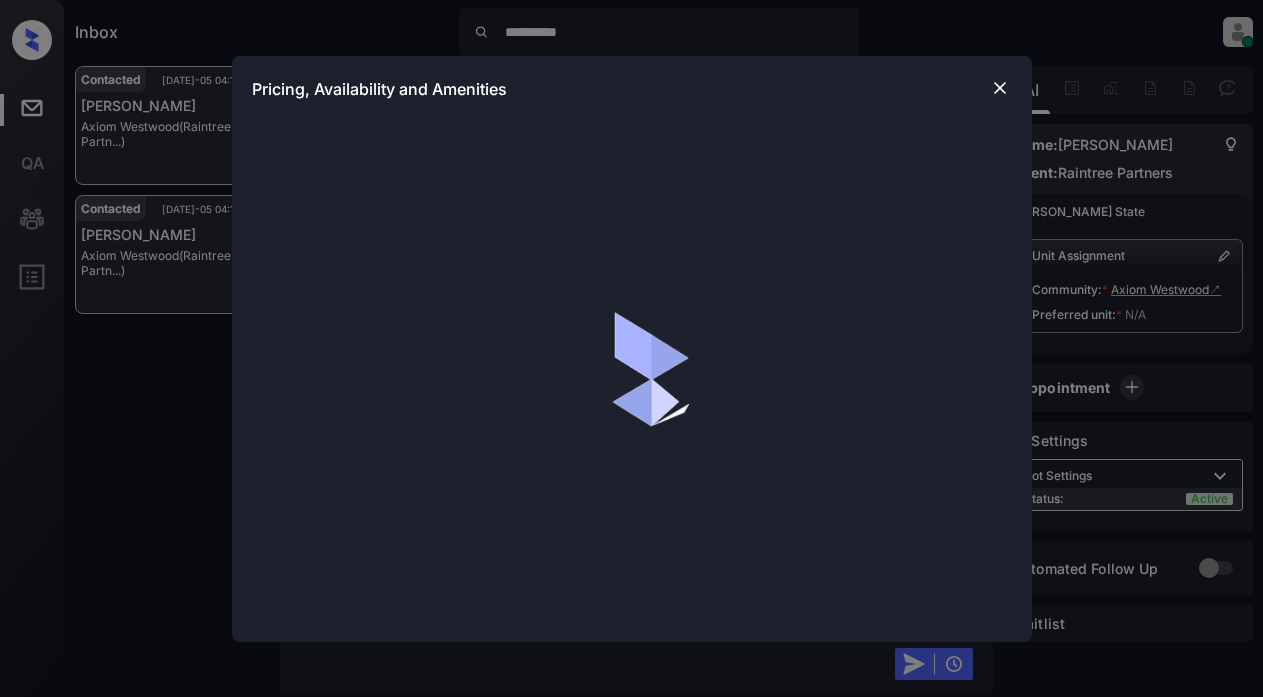 scroll, scrollTop: 0, scrollLeft: 0, axis: both 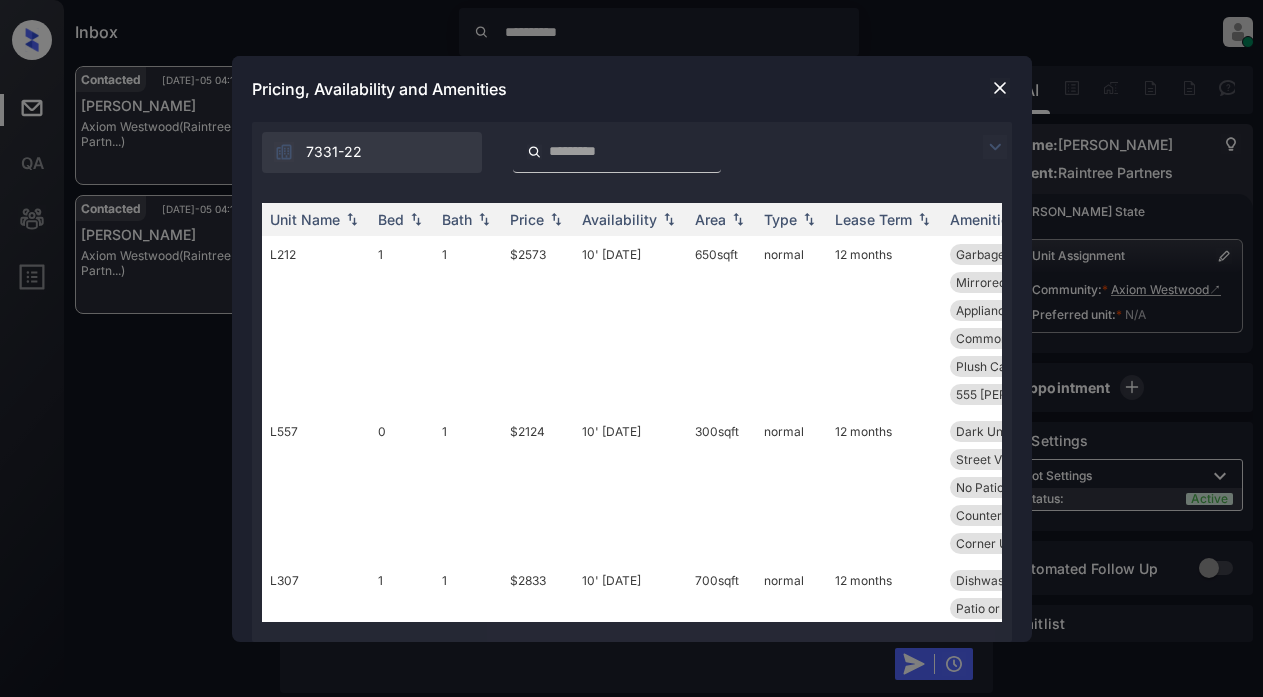 click at bounding box center (995, 147) 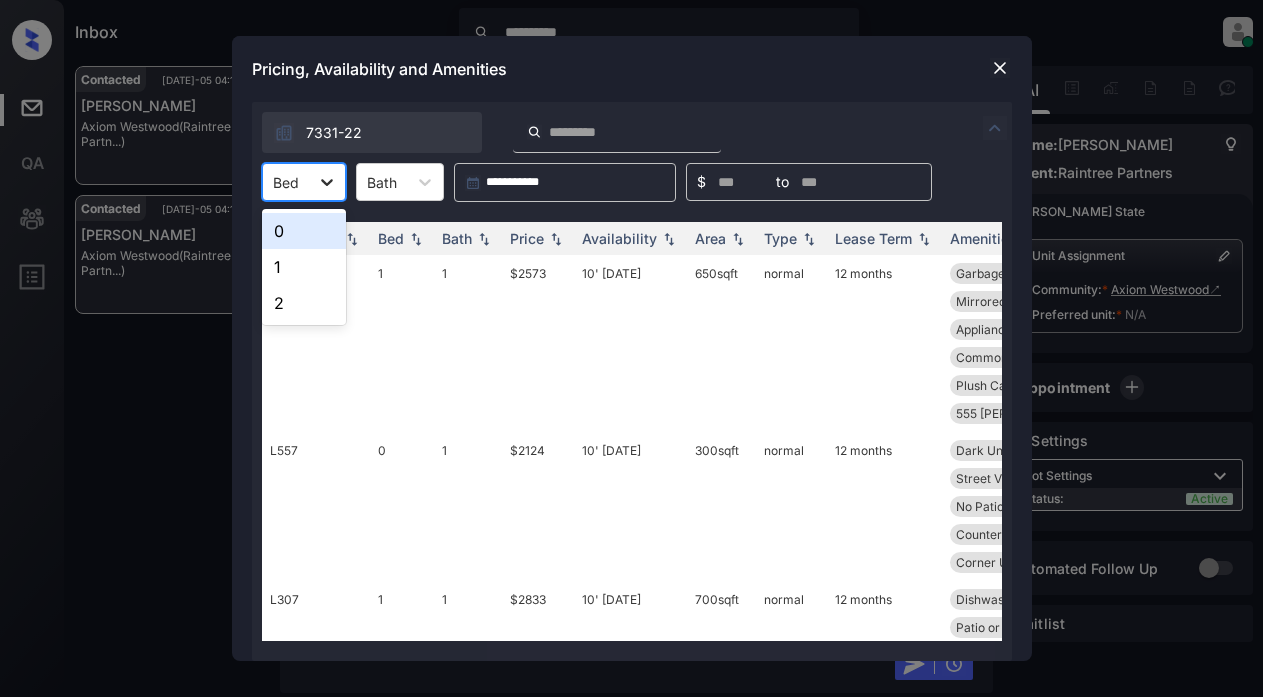 click 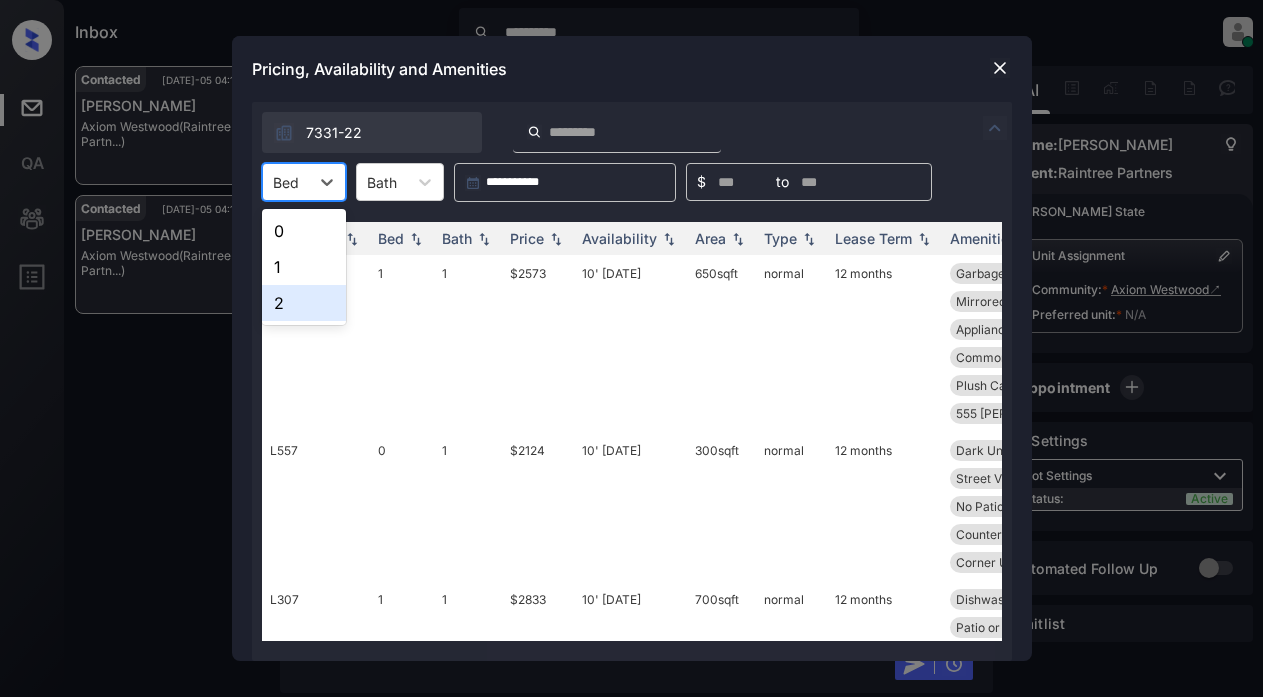 click on "2" at bounding box center [304, 303] 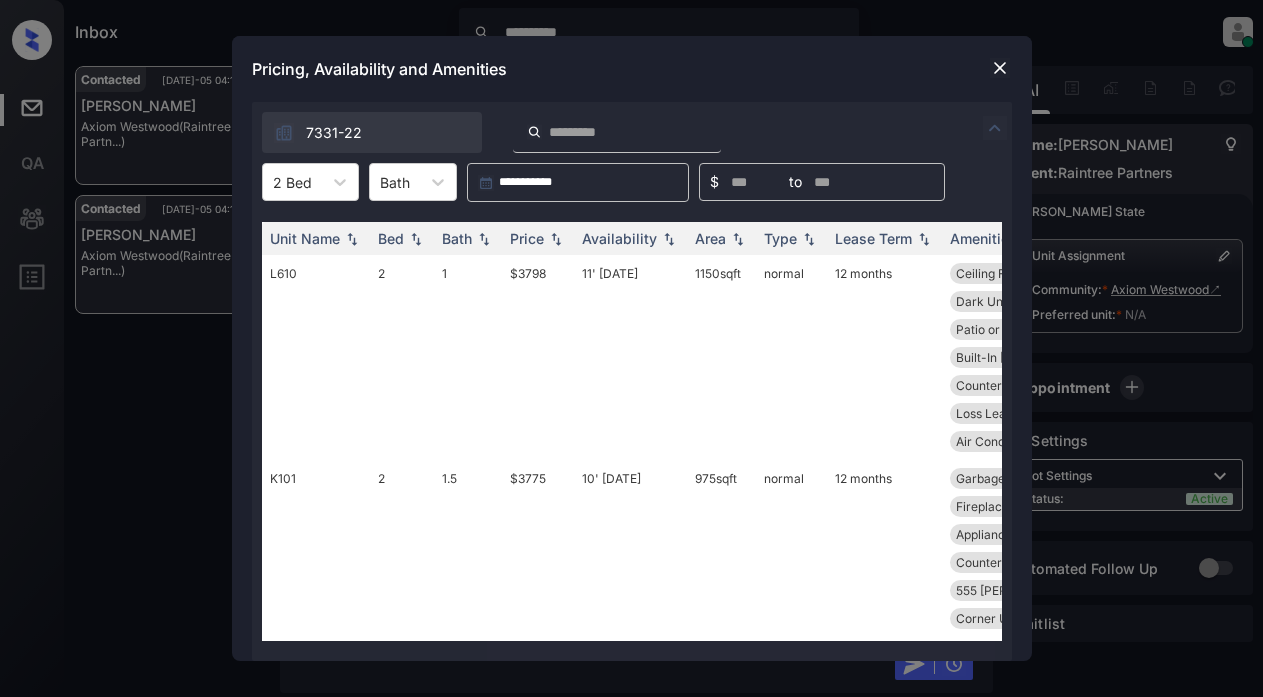 click at bounding box center [1000, 68] 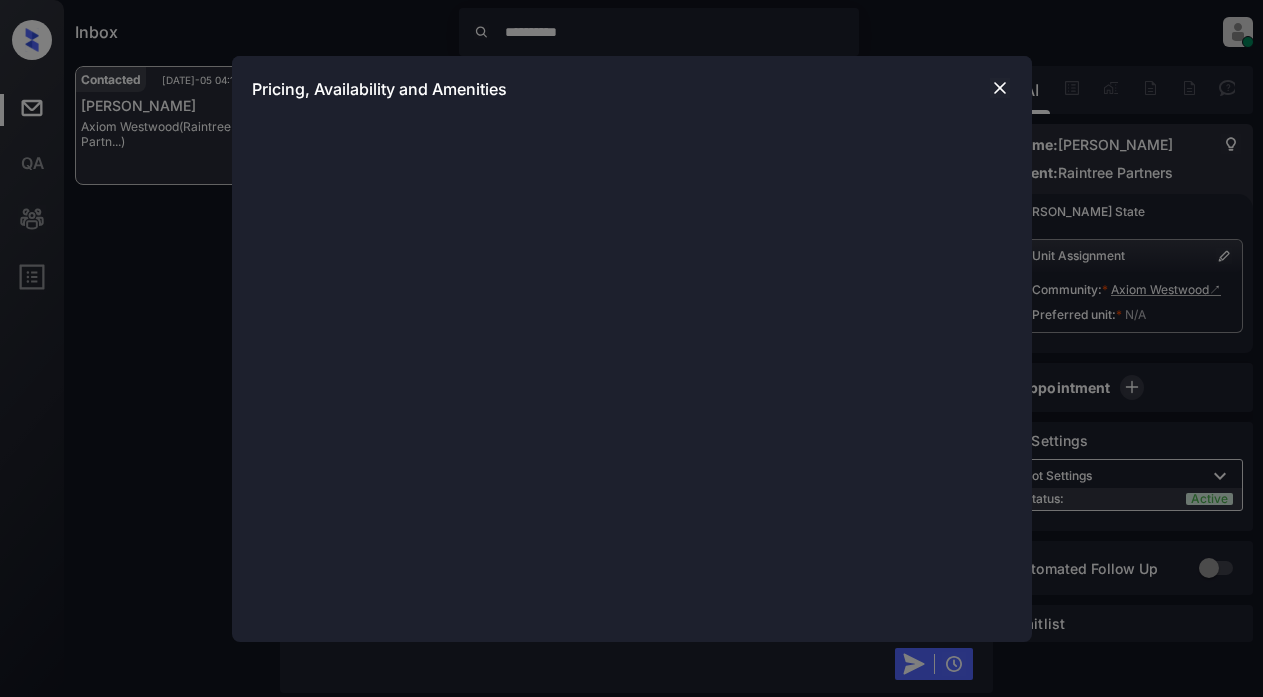 scroll, scrollTop: 0, scrollLeft: 0, axis: both 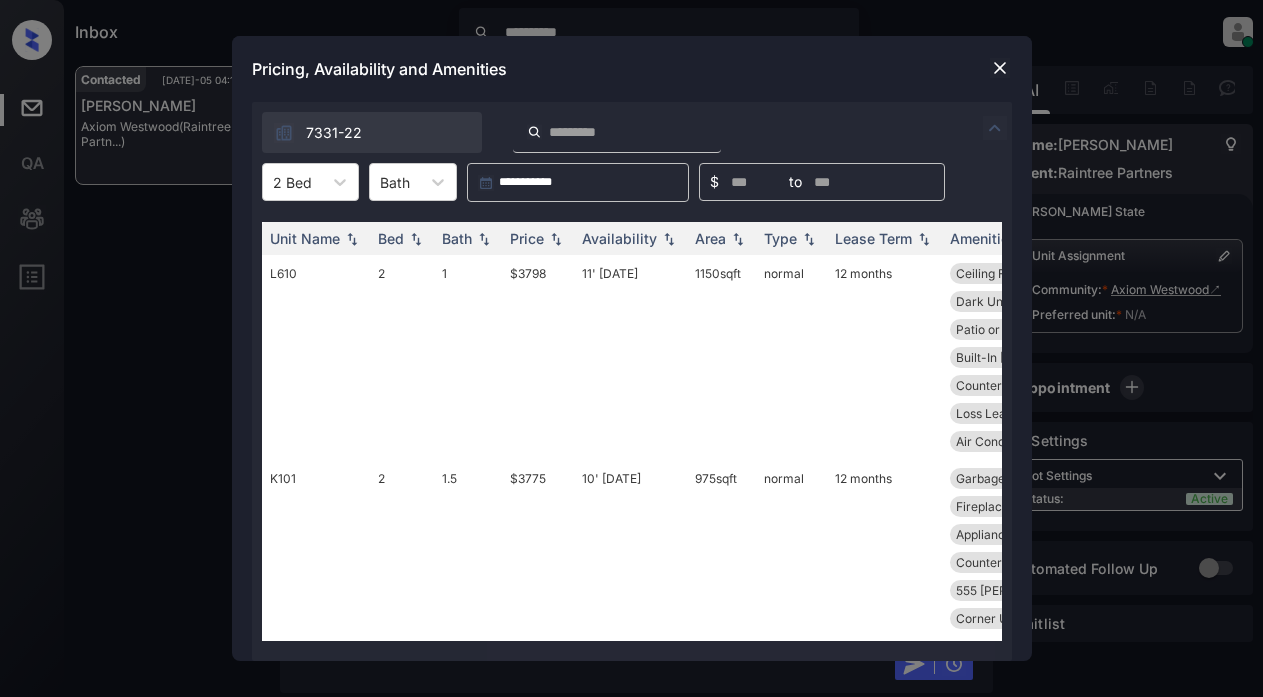 click at bounding box center [995, 128] 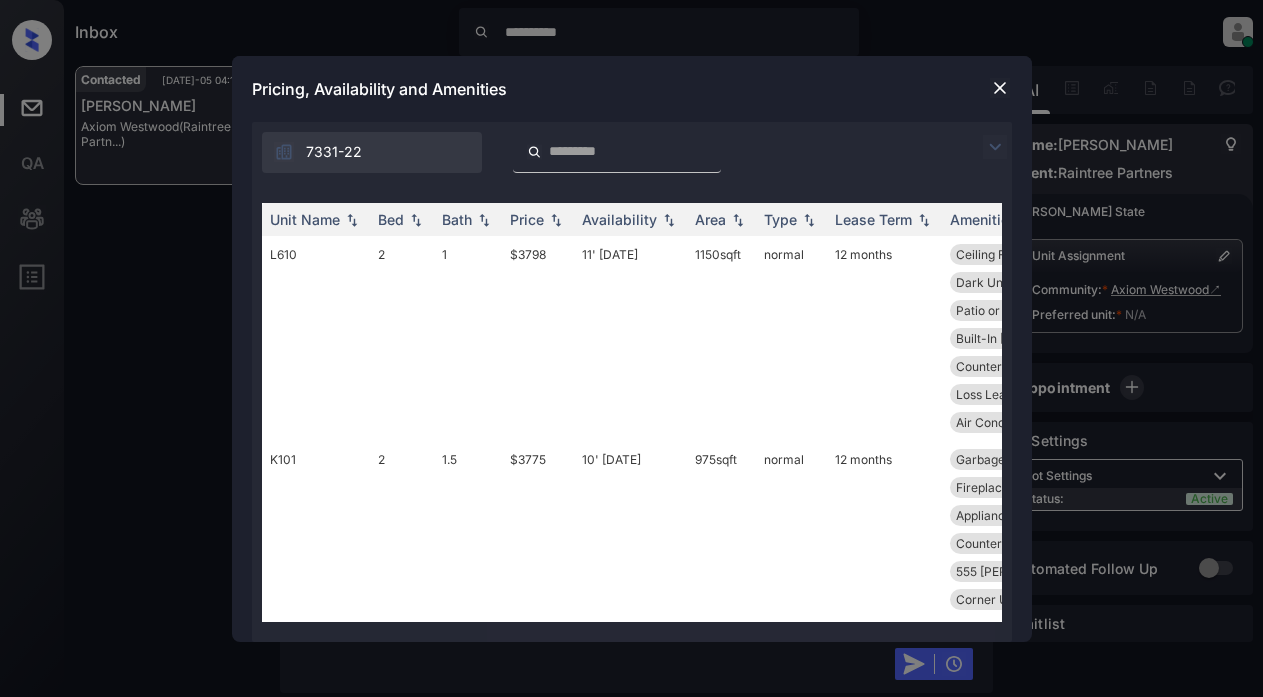 click on "7331-22" at bounding box center (632, 147) 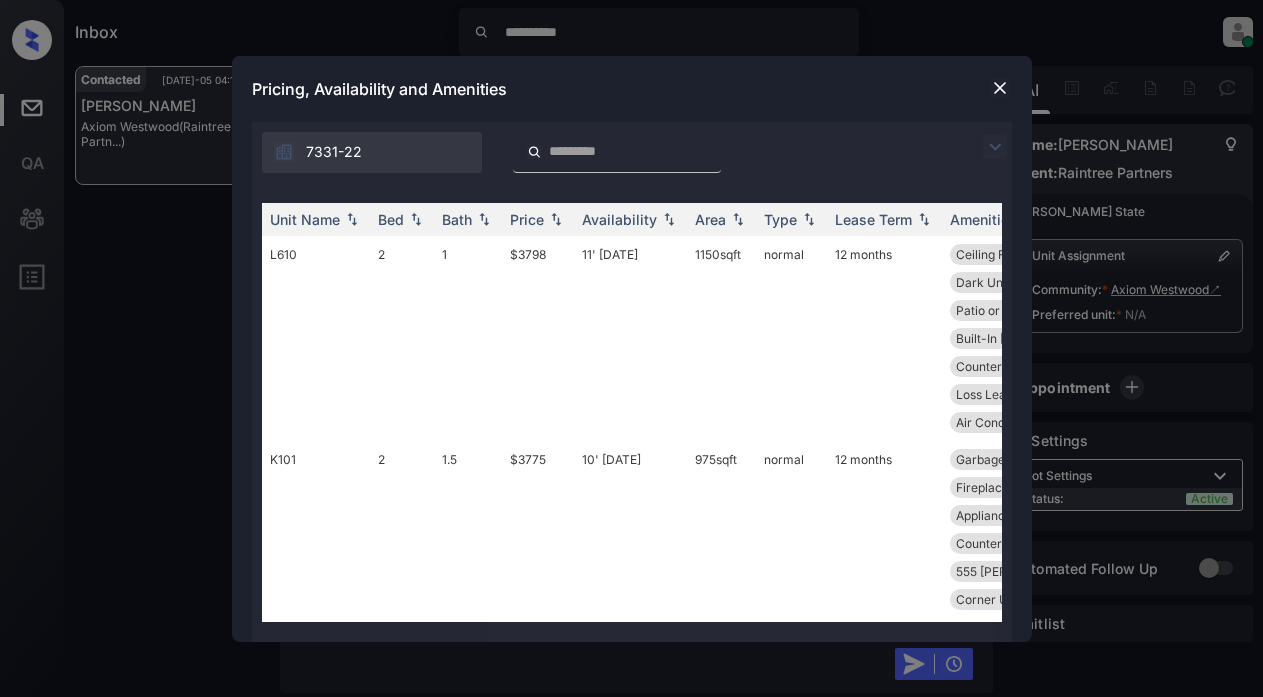 drag, startPoint x: 1003, startPoint y: 150, endPoint x: 989, endPoint y: 155, distance: 14.866069 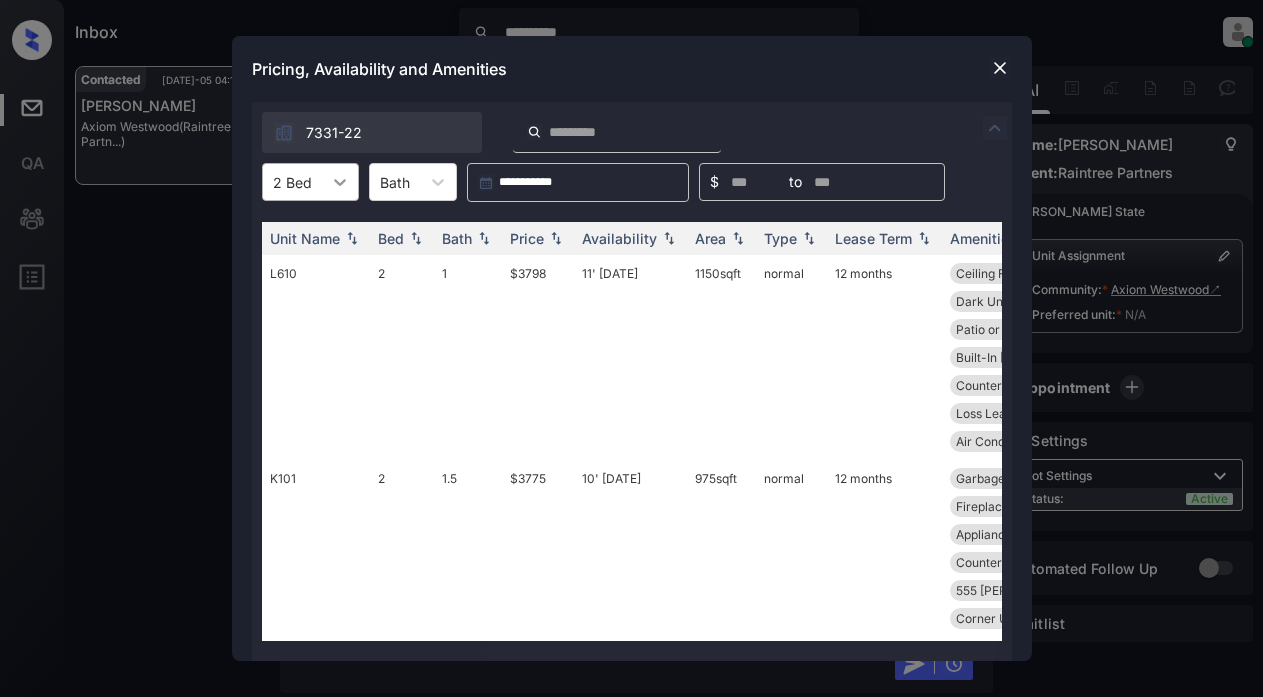 click 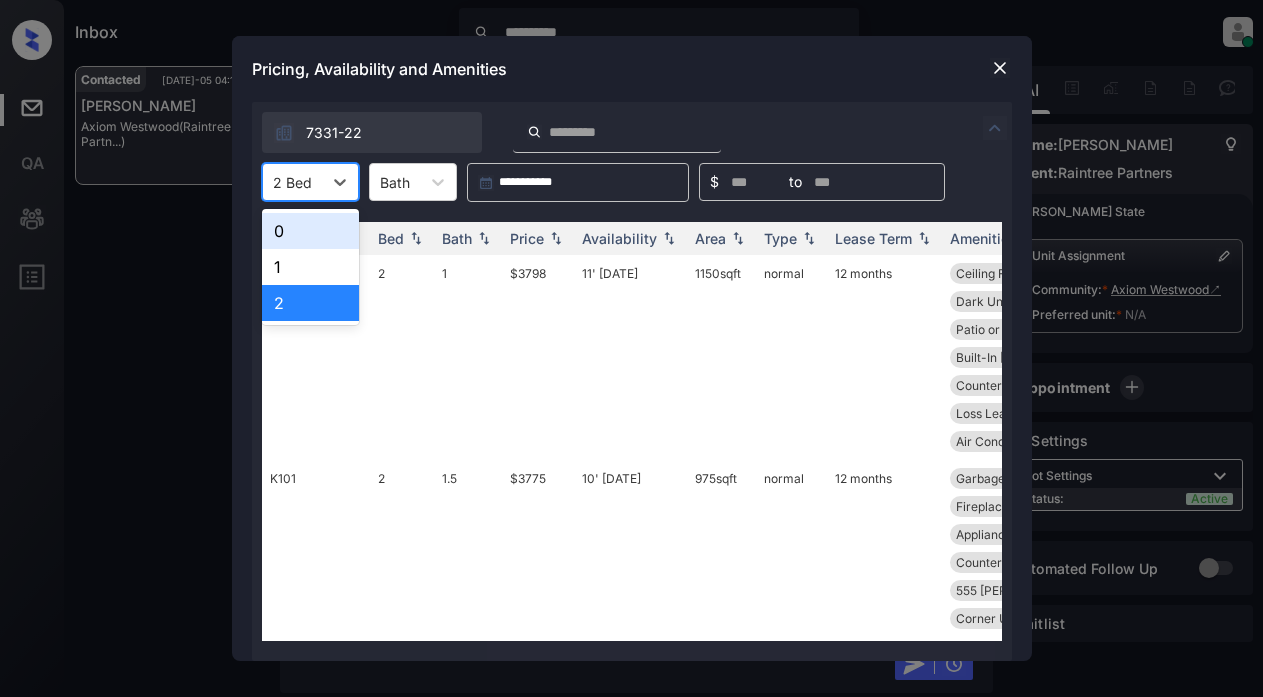 click on "0" at bounding box center [310, 231] 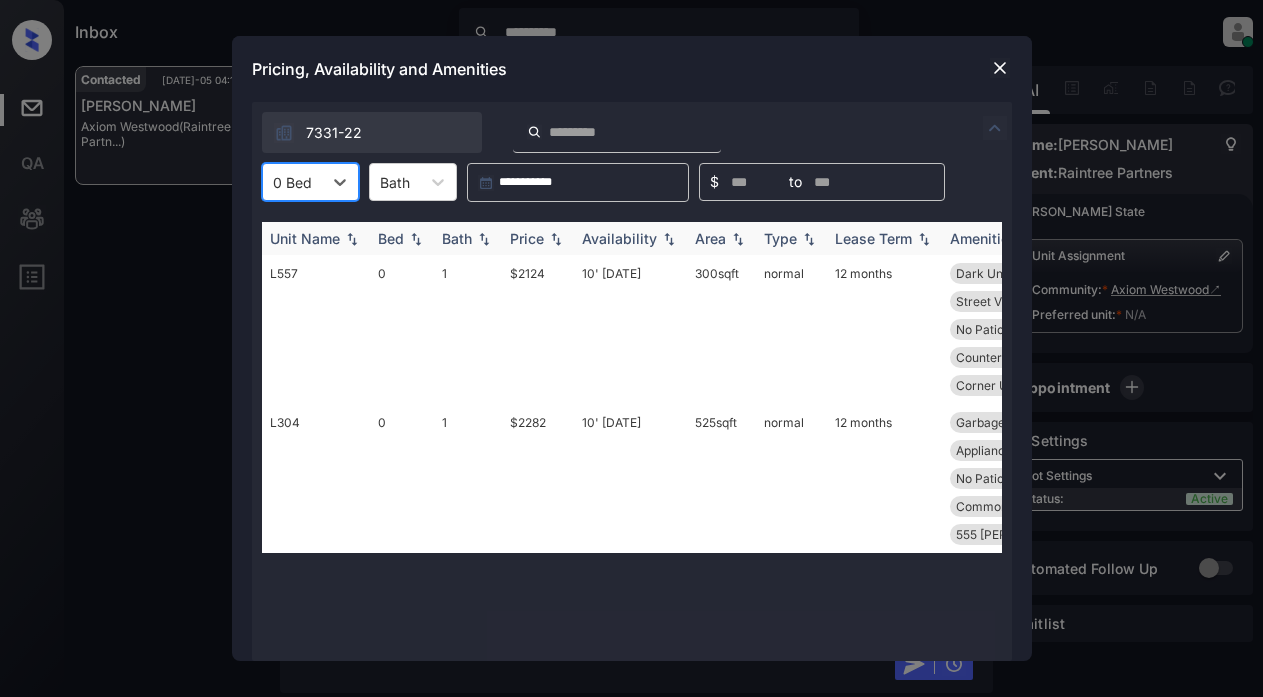 click on "Price" at bounding box center [538, 238] 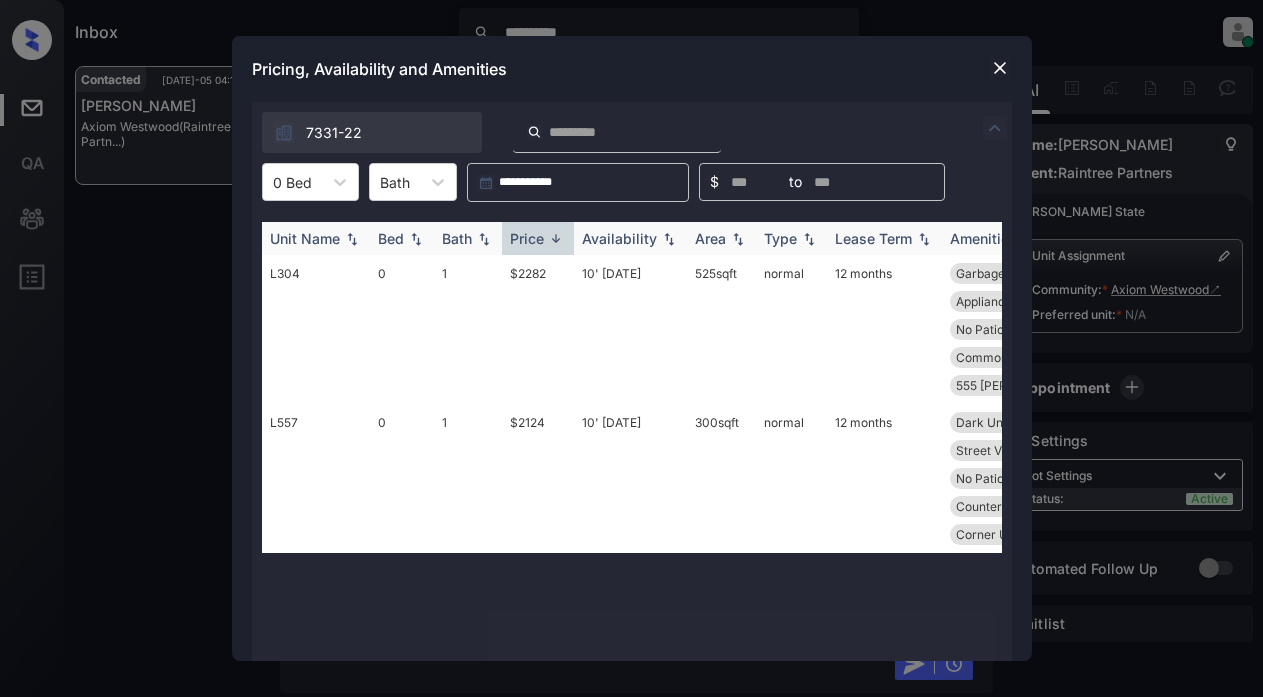 click on "Price" at bounding box center [527, 238] 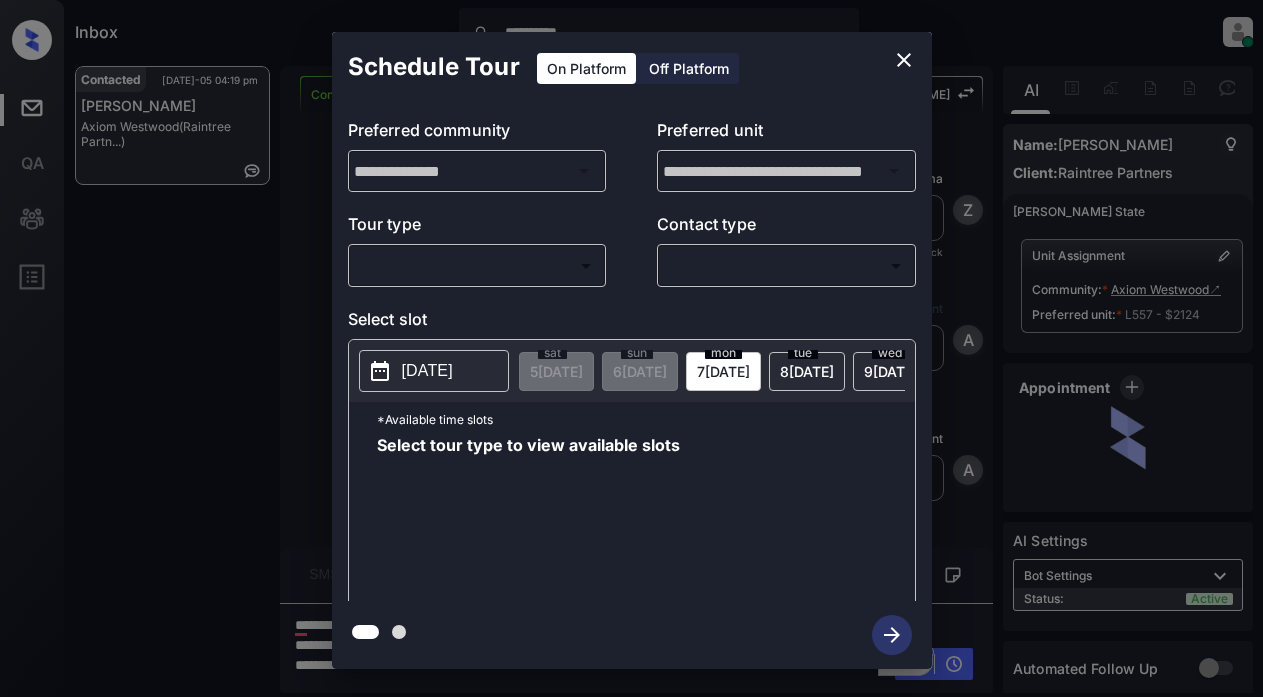 scroll, scrollTop: 0, scrollLeft: 0, axis: both 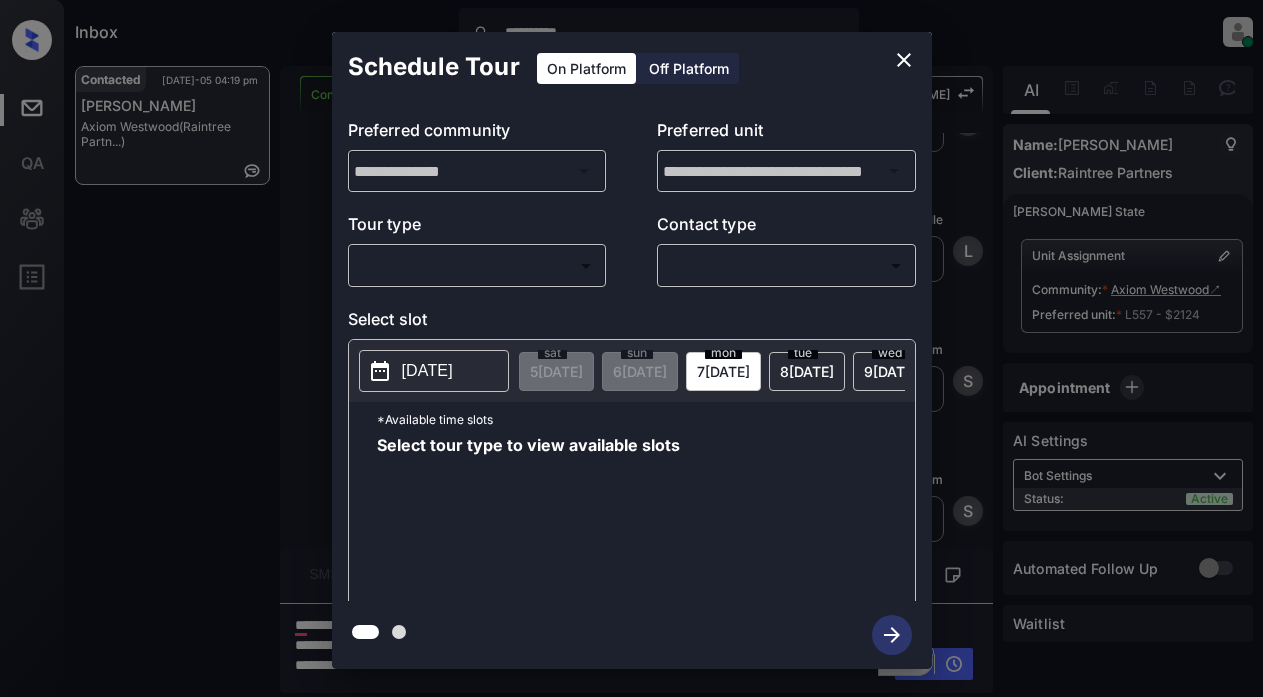 click on "**********" at bounding box center (631, 348) 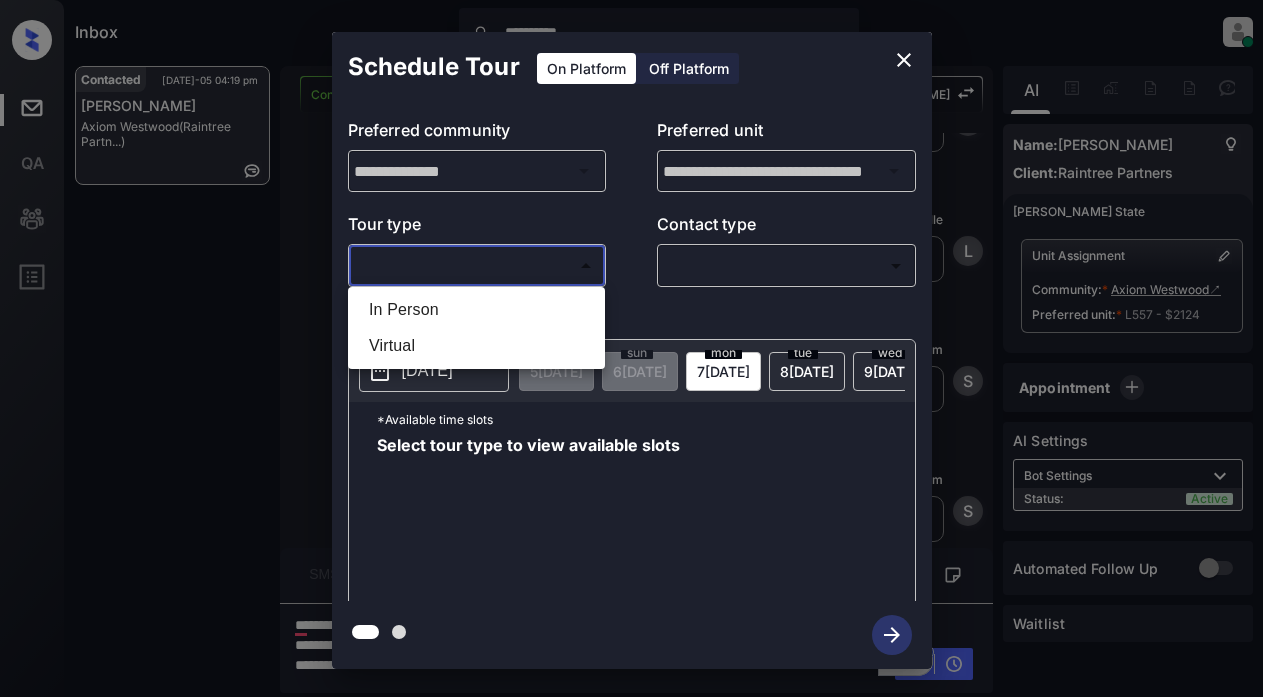 click on "In Person" at bounding box center [476, 310] 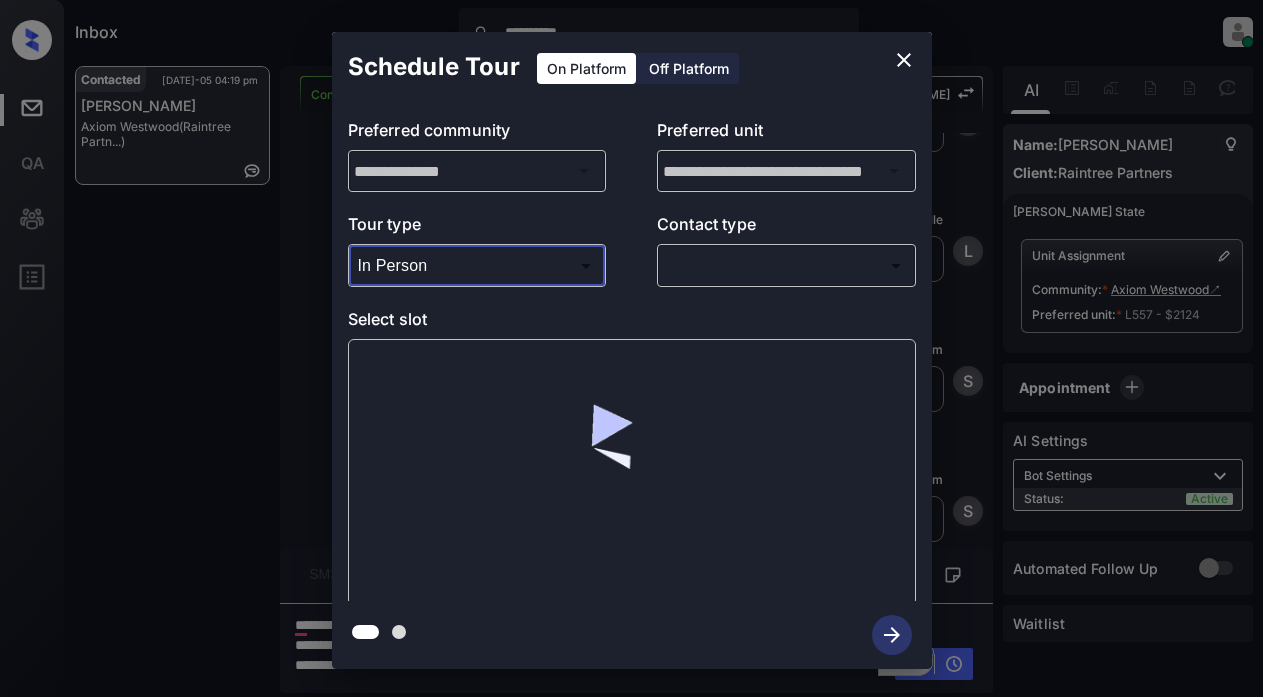 click on "**********" at bounding box center (631, 348) 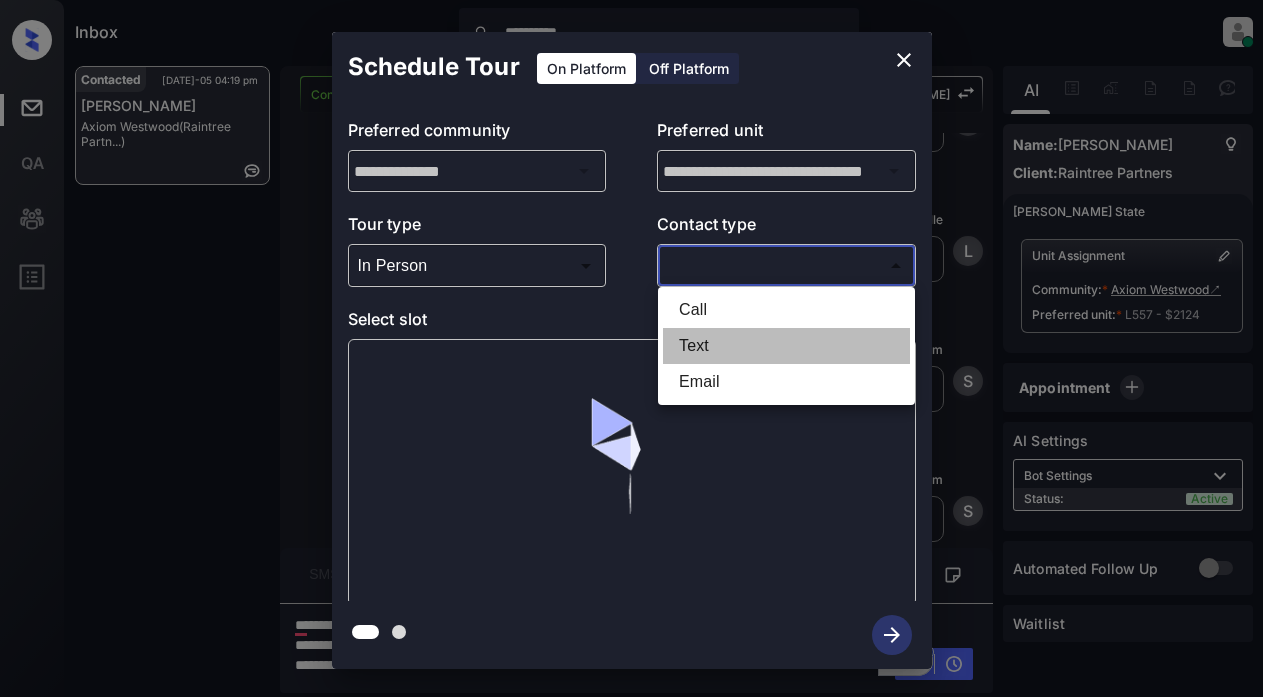 click on "Text" at bounding box center (786, 346) 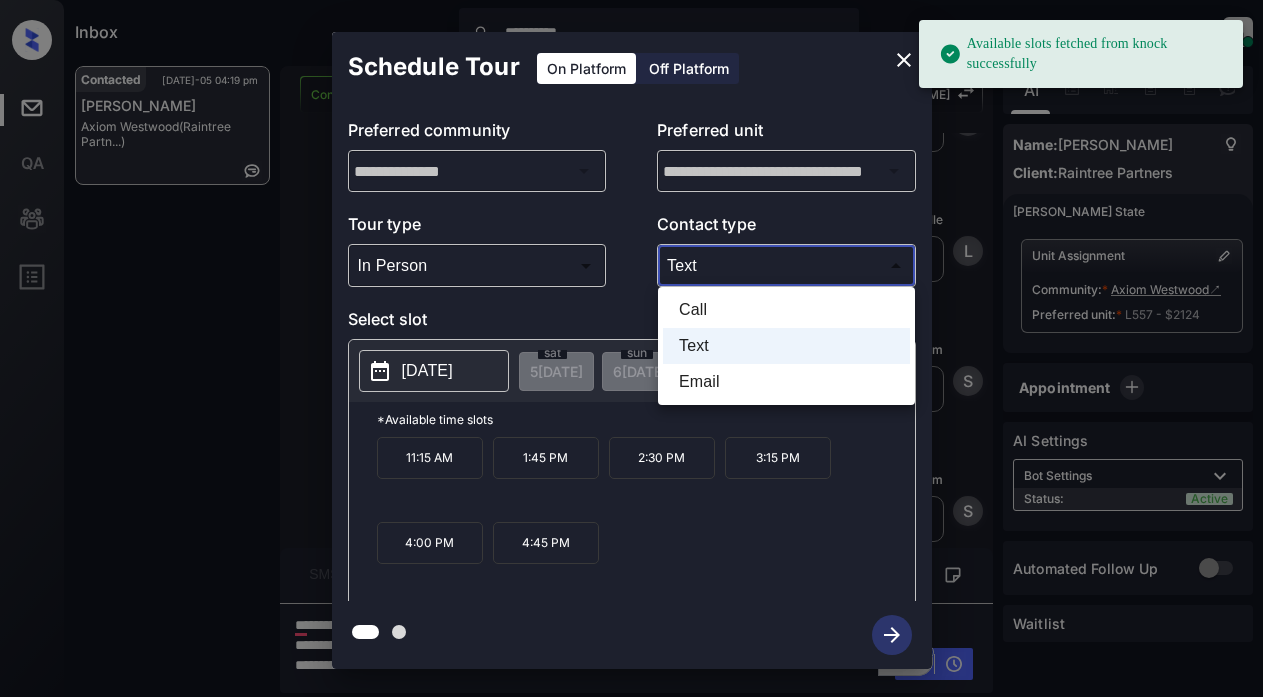 click on "**********" at bounding box center [631, 348] 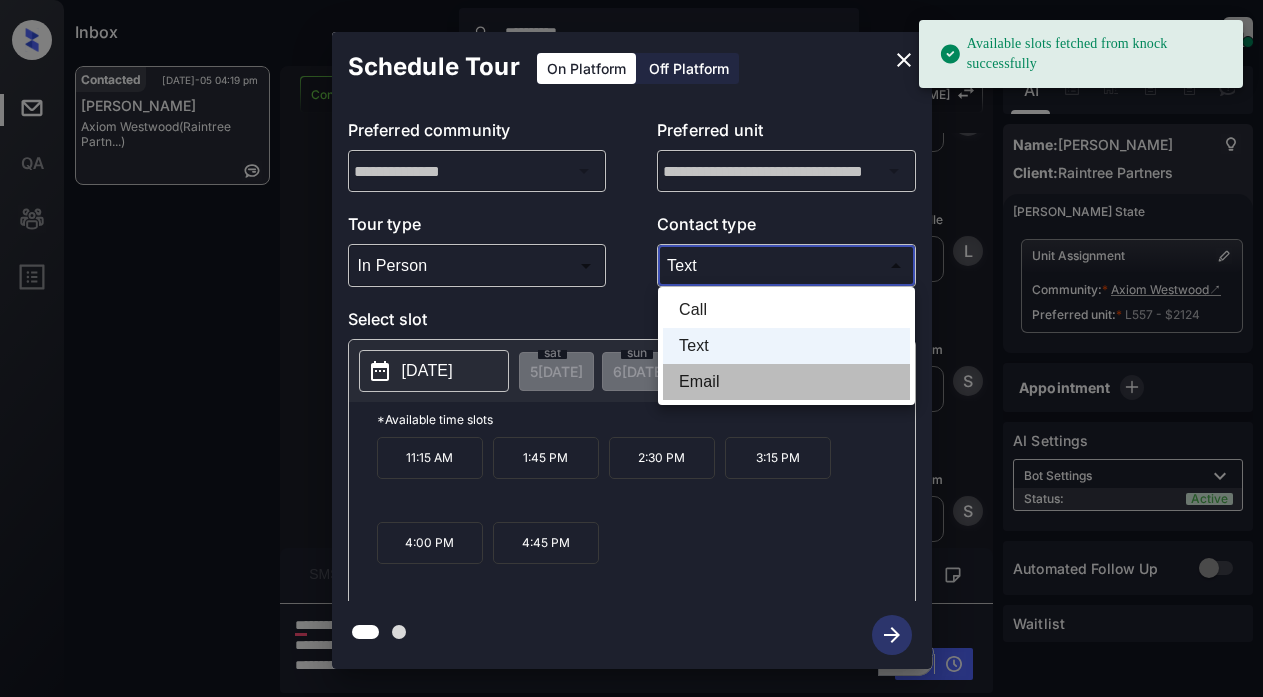 click on "Email" at bounding box center (786, 382) 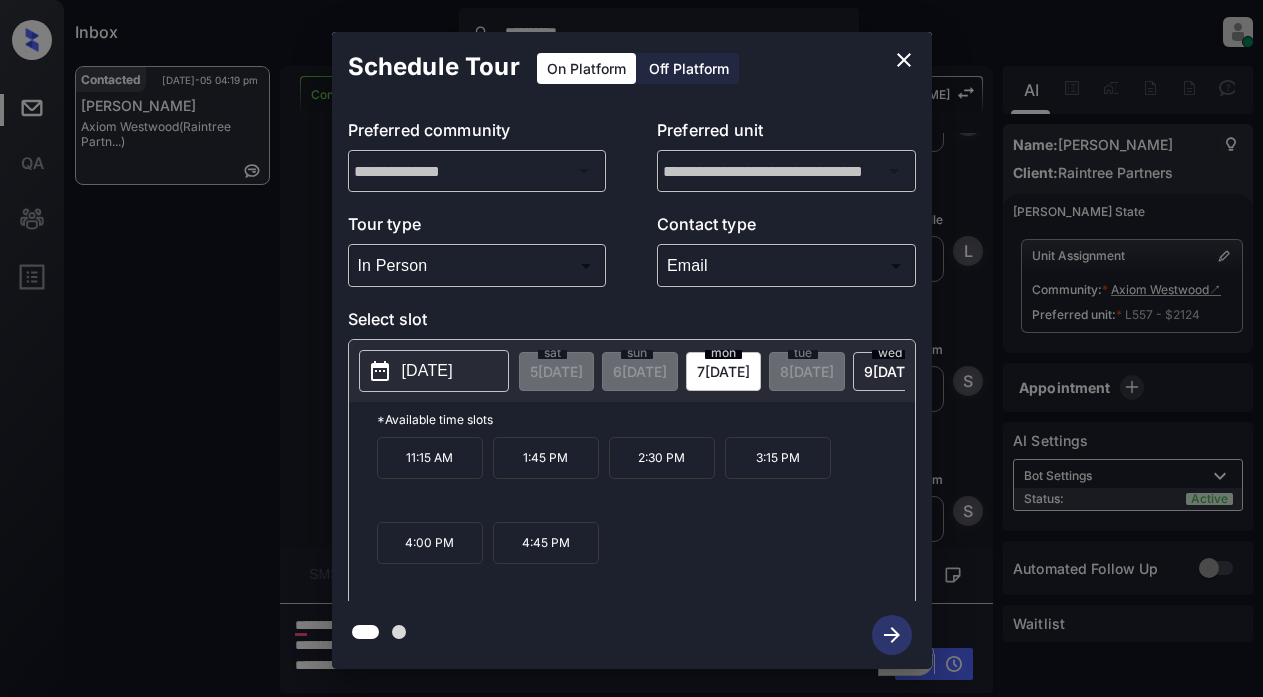 click on "2025-07-07" at bounding box center (427, 371) 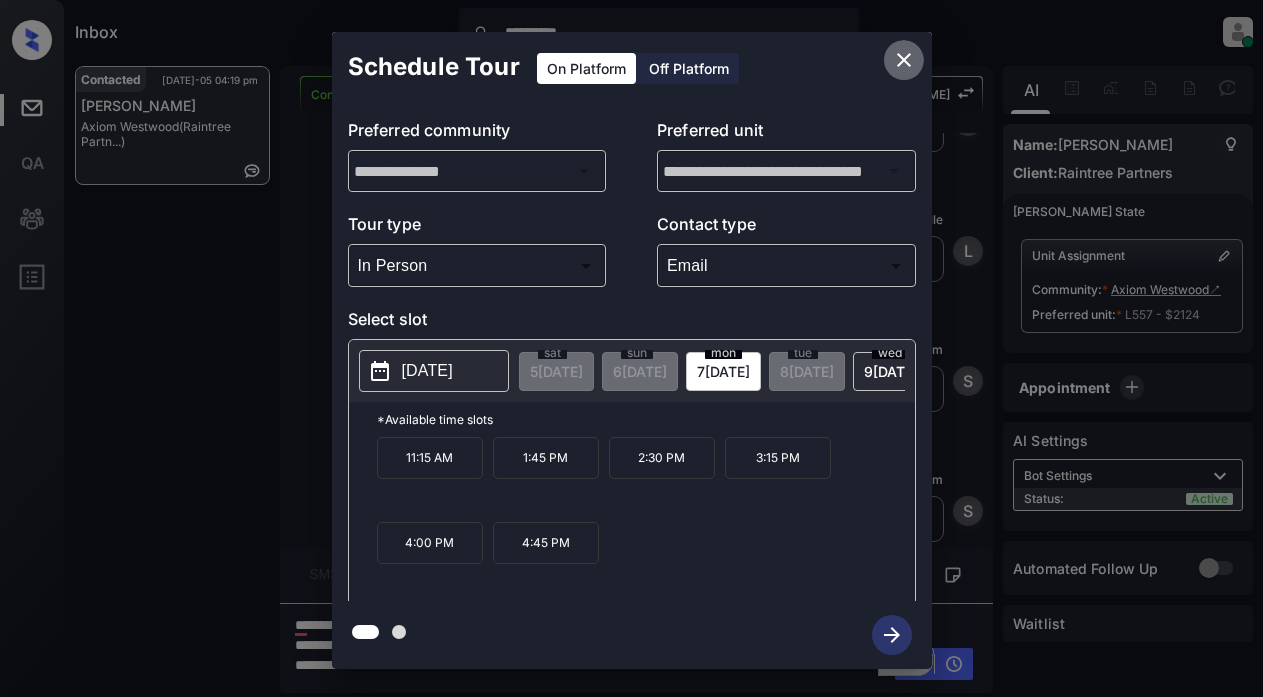 click 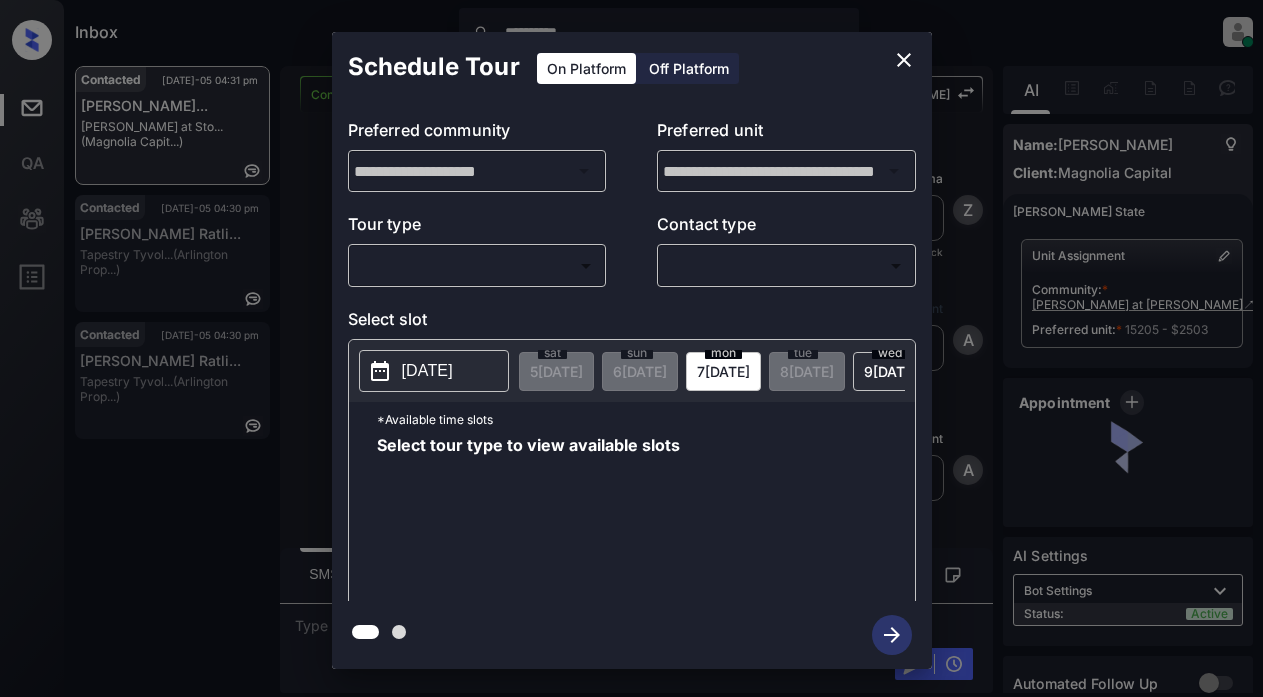 scroll, scrollTop: 0, scrollLeft: 0, axis: both 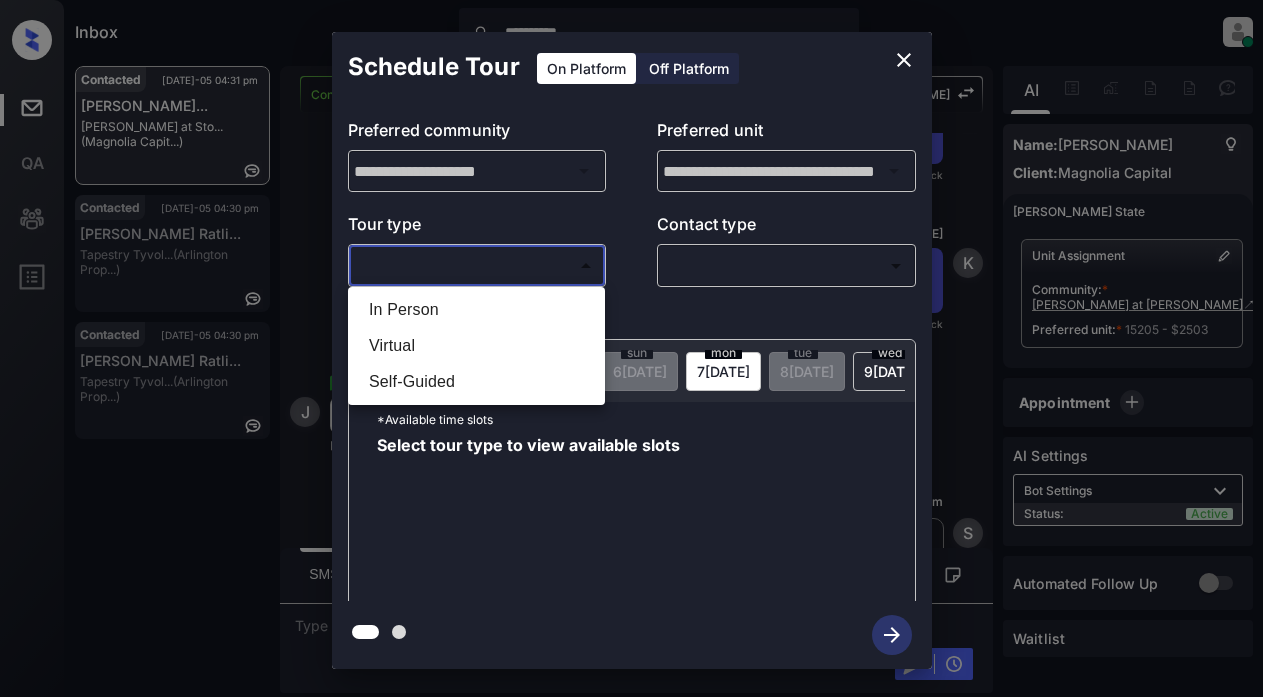 click on "**********" at bounding box center [631, 348] 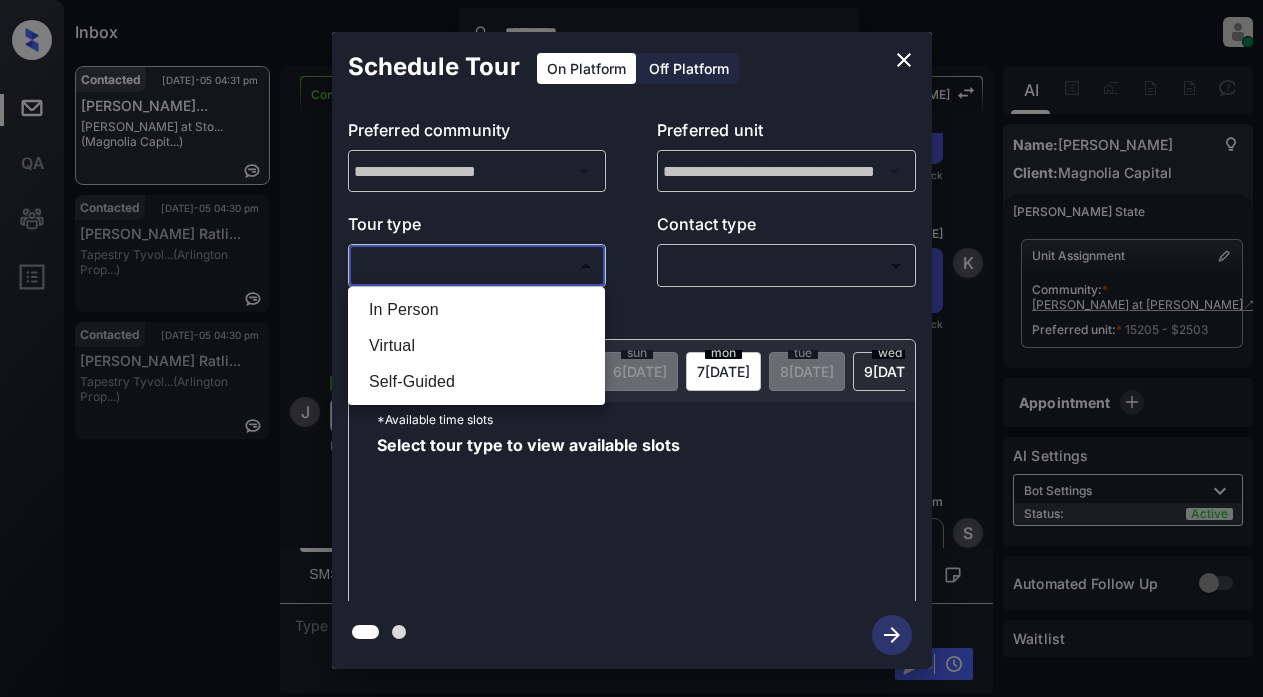 click on "In Person" at bounding box center [476, 310] 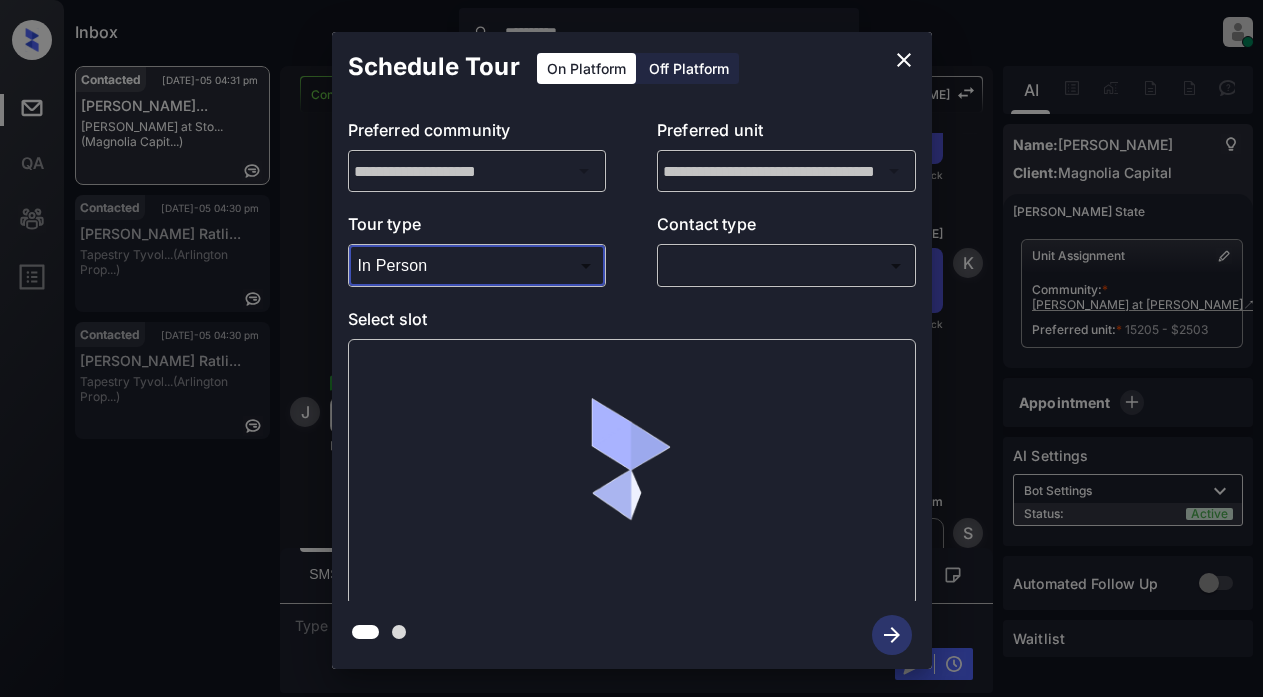 click on "**********" at bounding box center (631, 348) 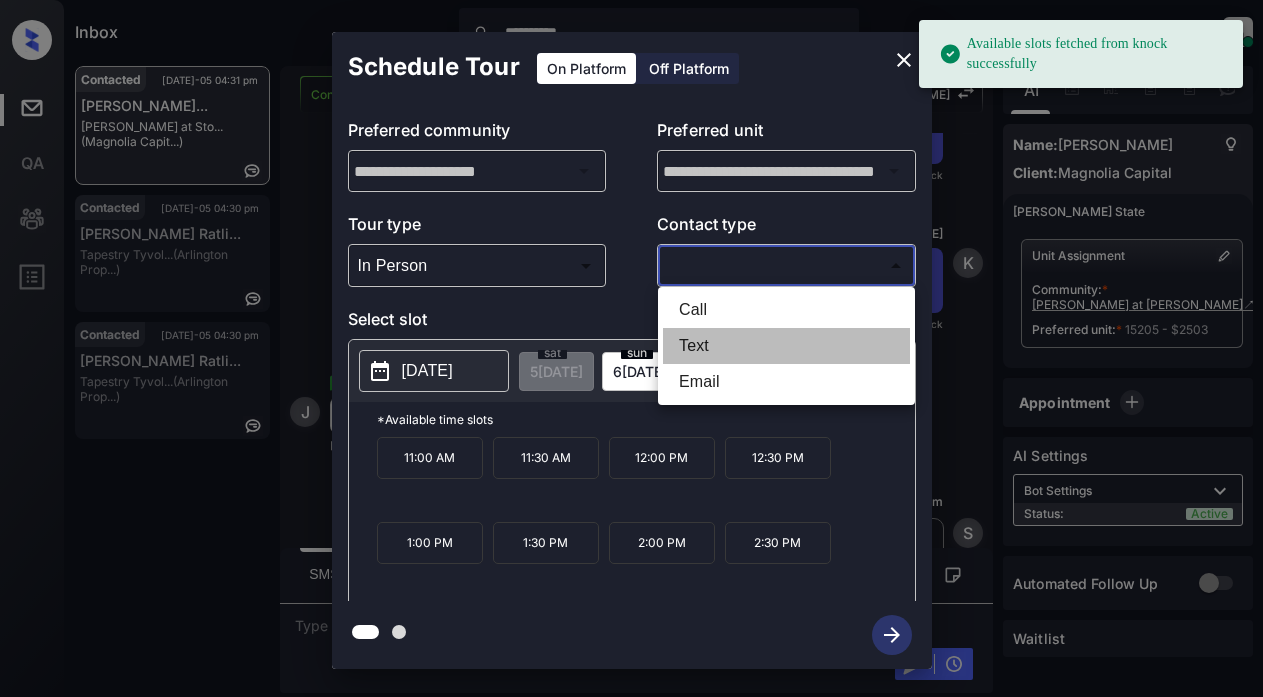 click on "Text" at bounding box center [786, 346] 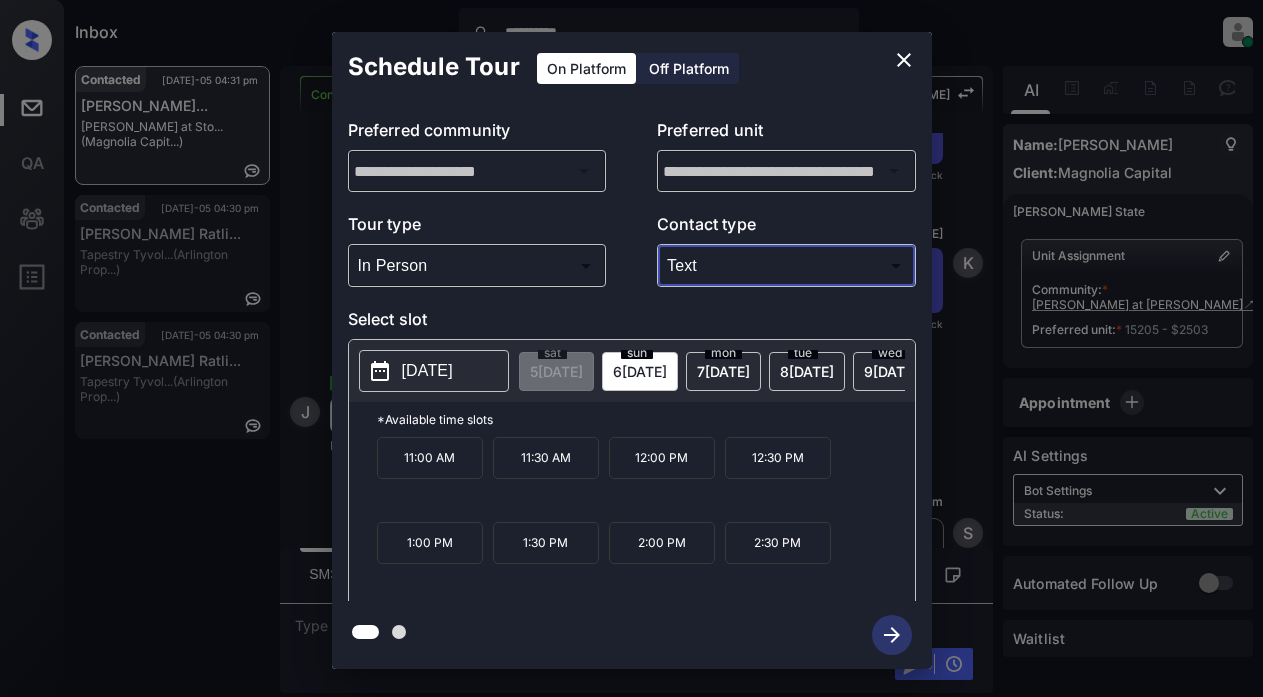 click on "2025-07-06" at bounding box center (427, 371) 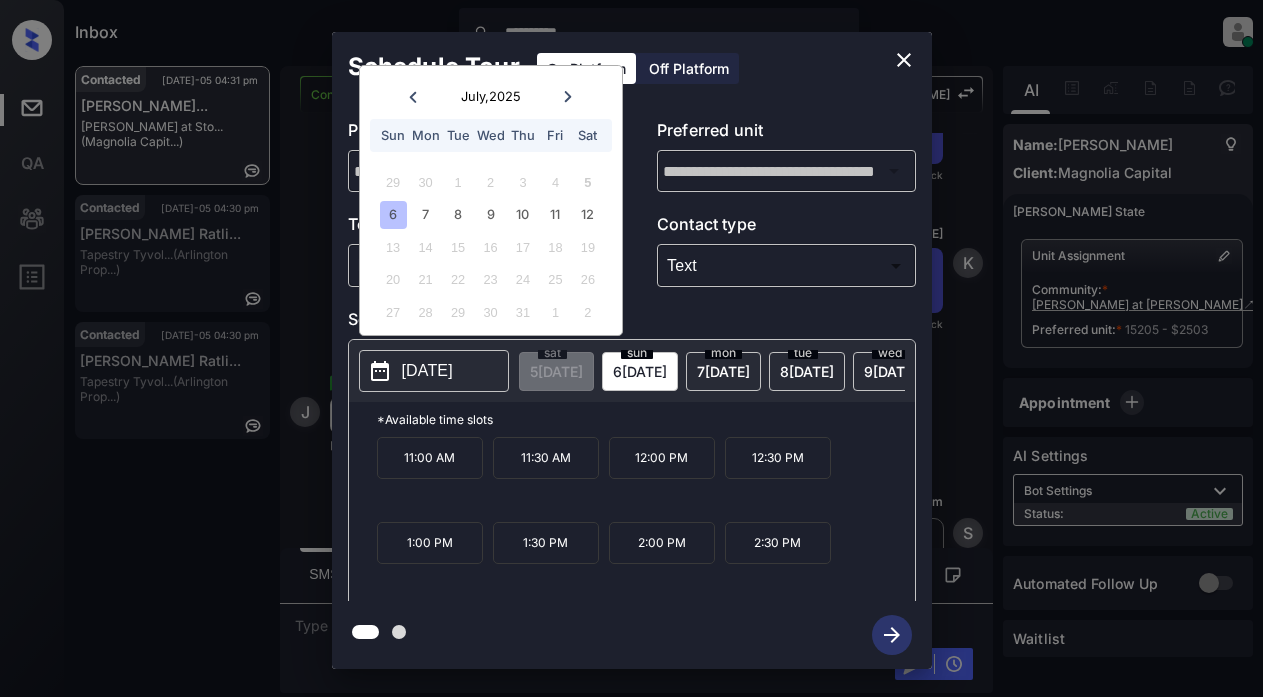 click on "6" at bounding box center (393, 214) 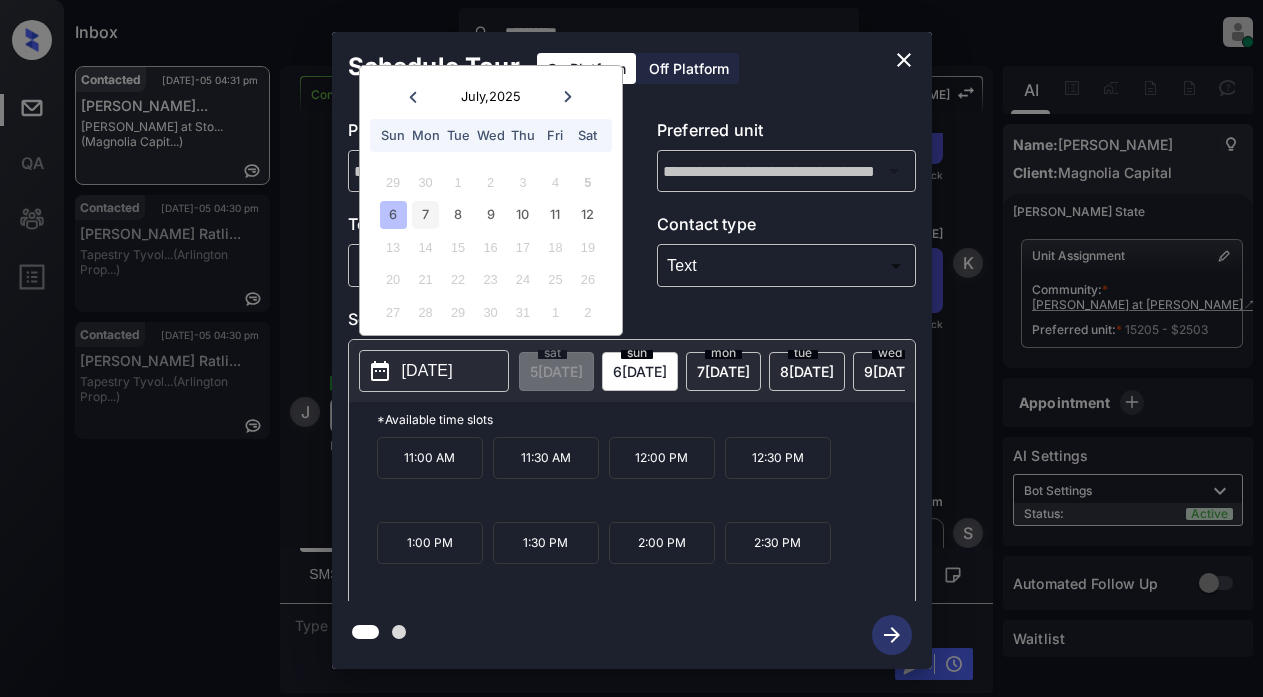 click on "7" at bounding box center (425, 214) 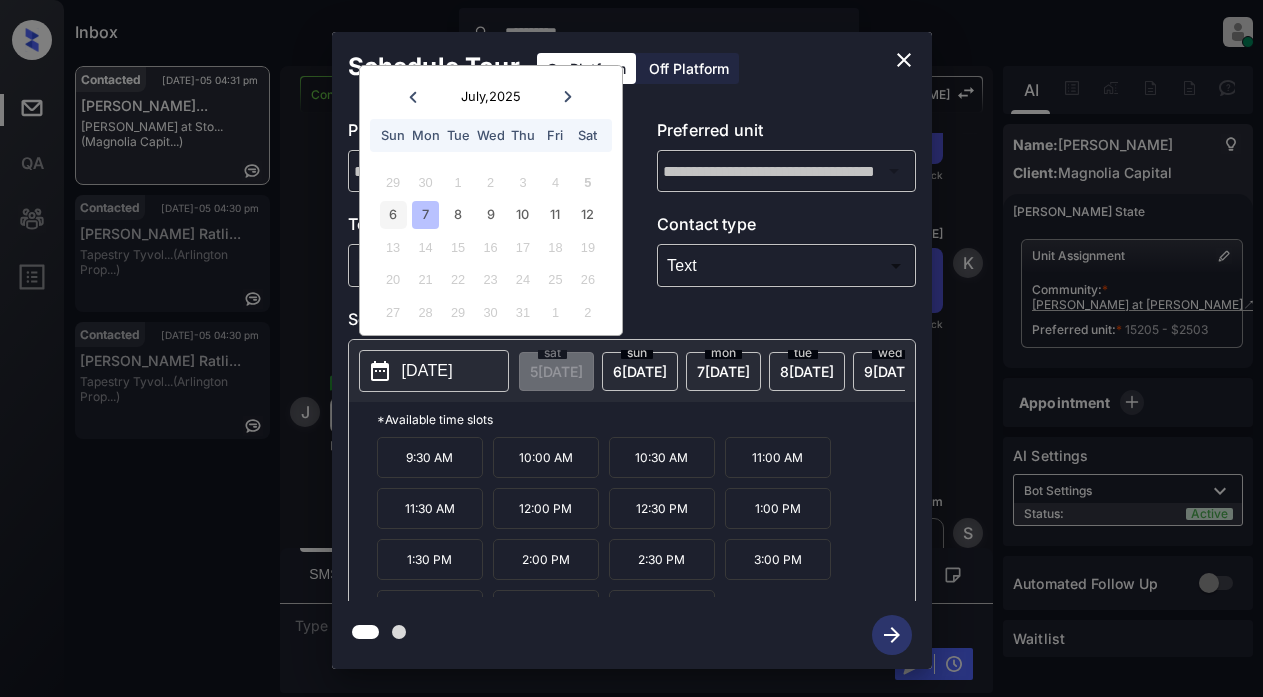 click on "6" at bounding box center (393, 214) 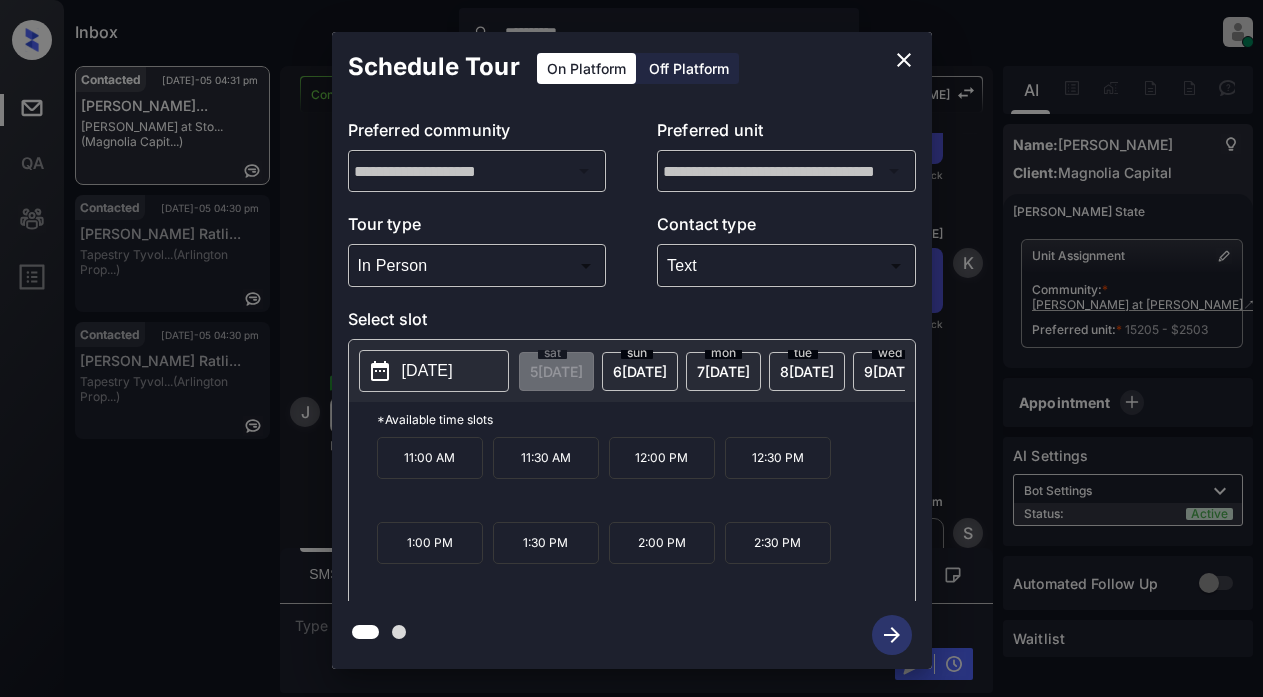 click on "Schedule Tour On Platform Off Platform" at bounding box center (632, 67) 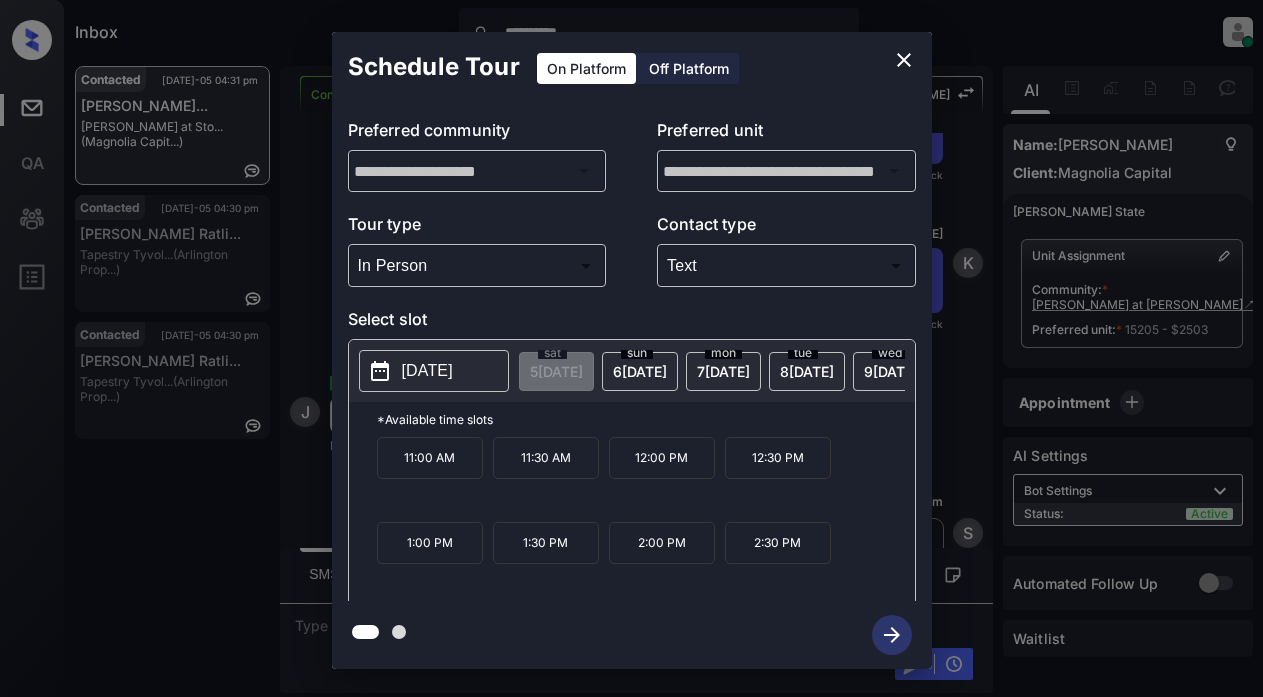 click 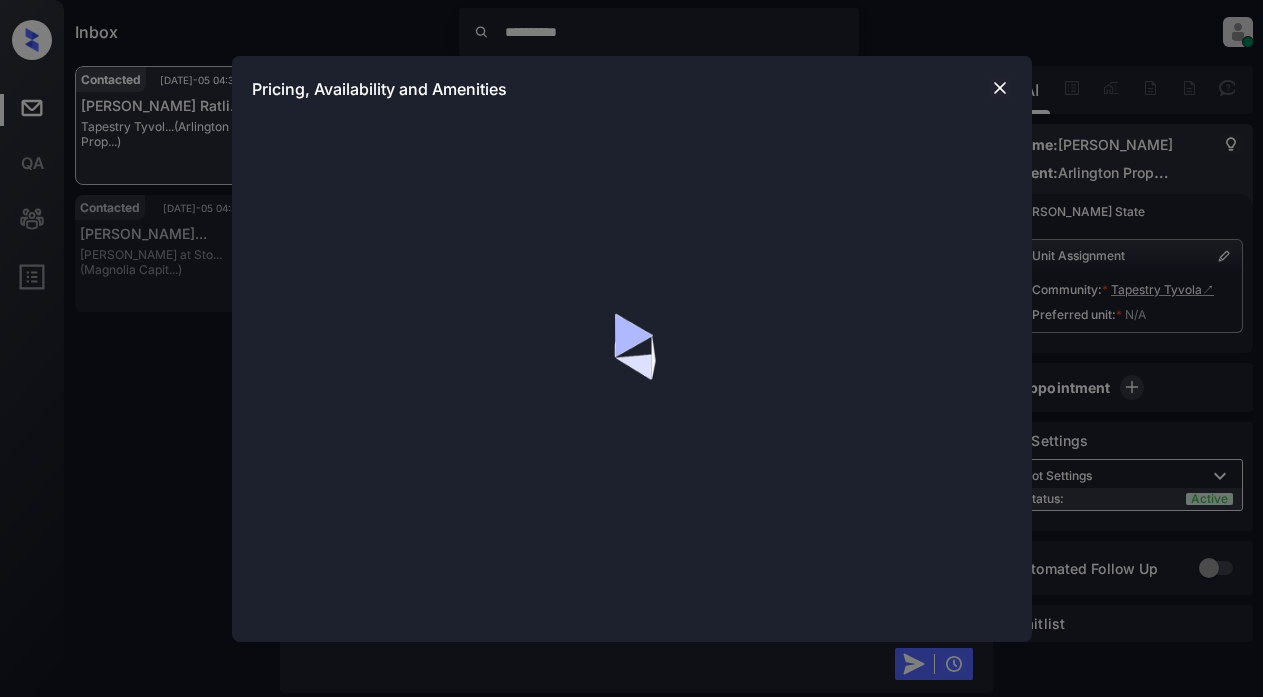scroll, scrollTop: 0, scrollLeft: 0, axis: both 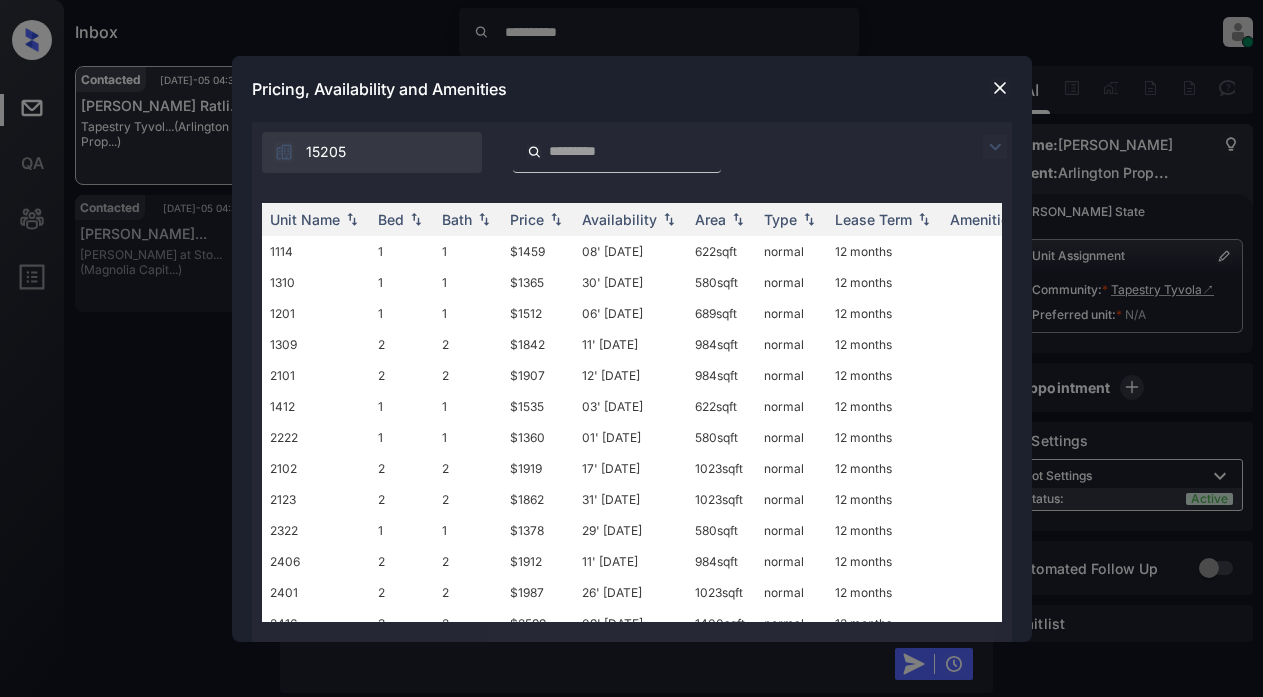 click at bounding box center [995, 147] 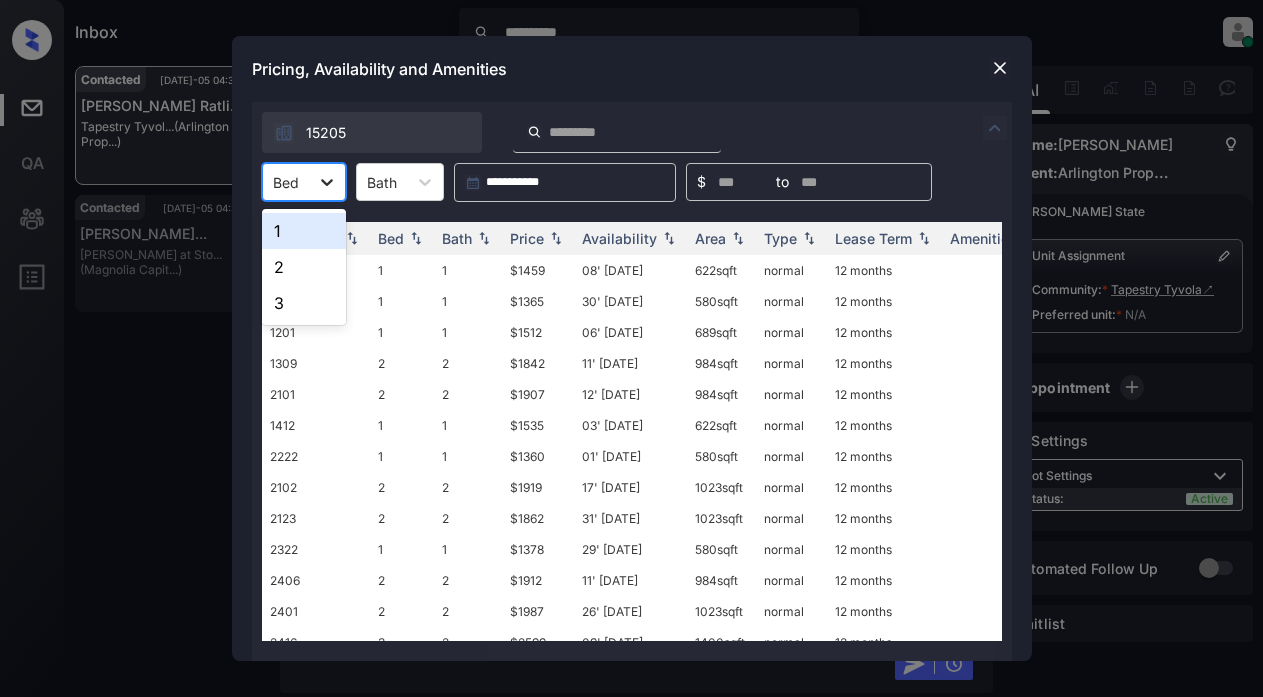 click 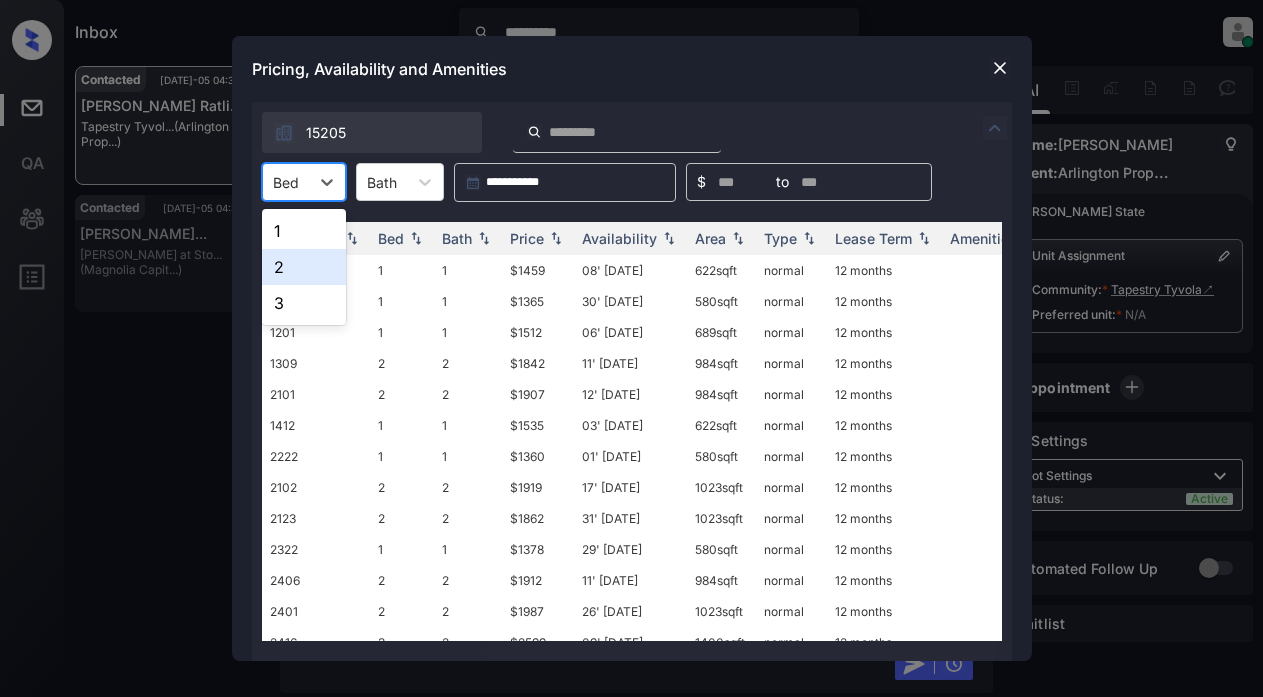 click on "2" at bounding box center (304, 267) 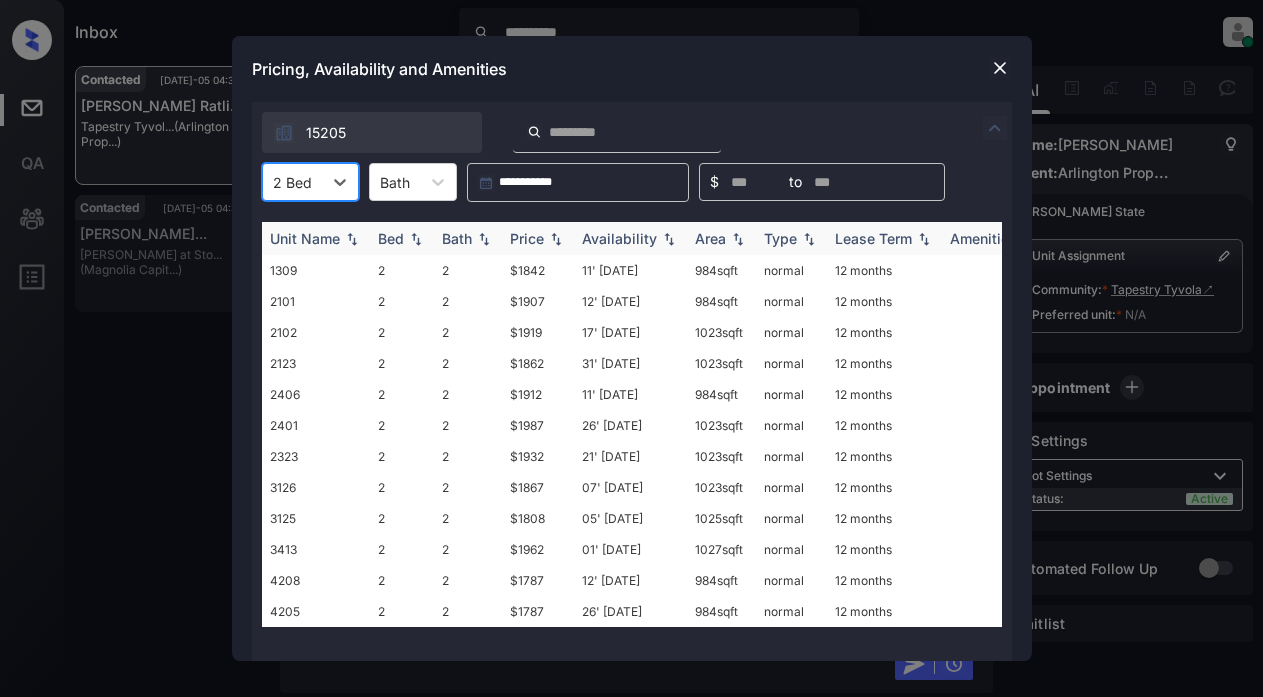 click on "Price" at bounding box center (527, 238) 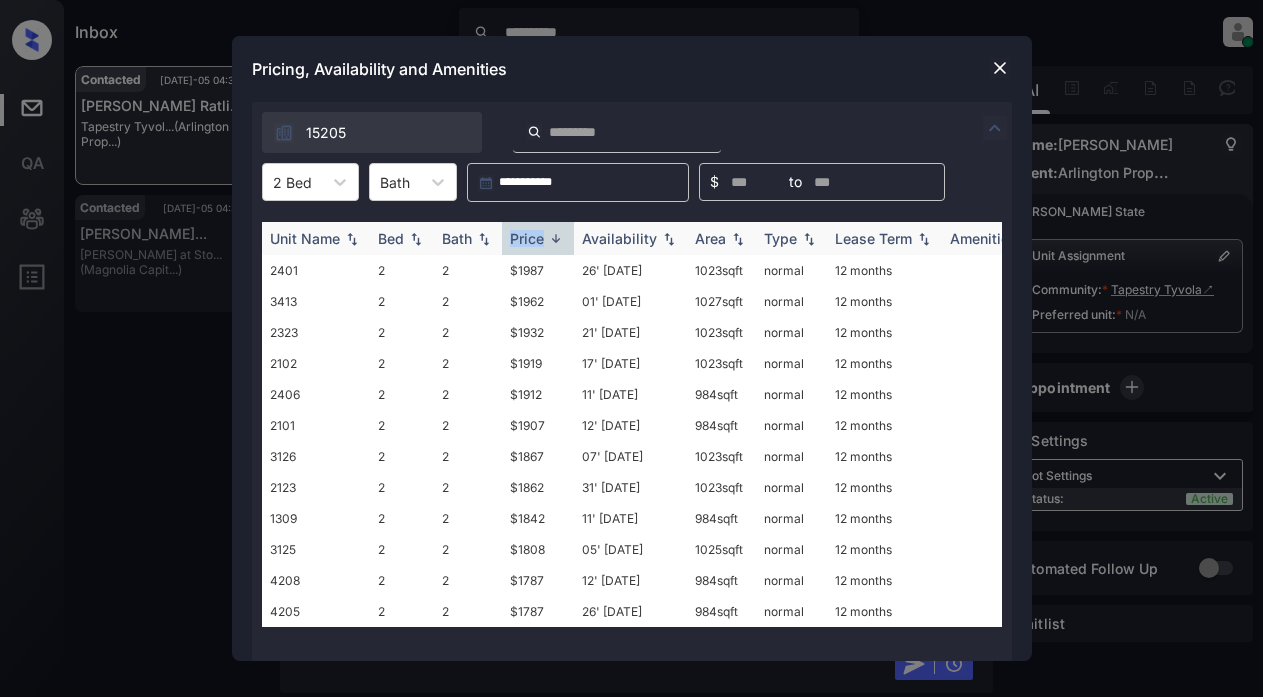click on "Price" at bounding box center (527, 238) 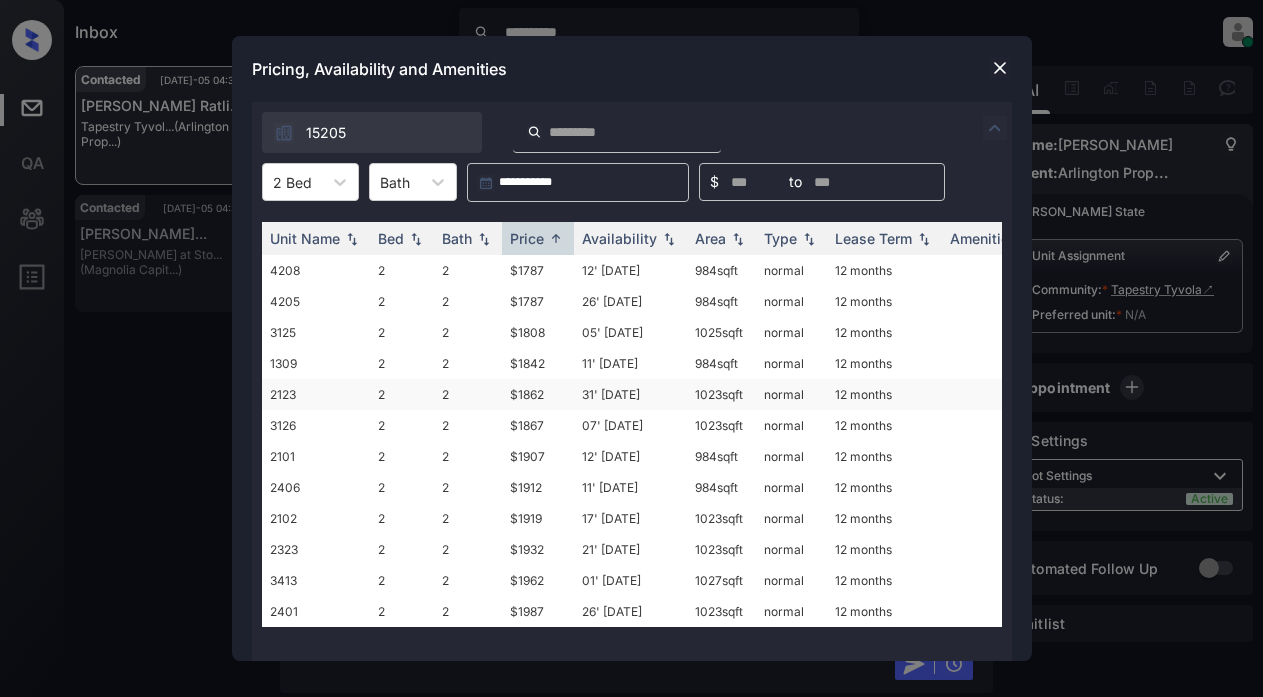 click on "$1862" at bounding box center [538, 394] 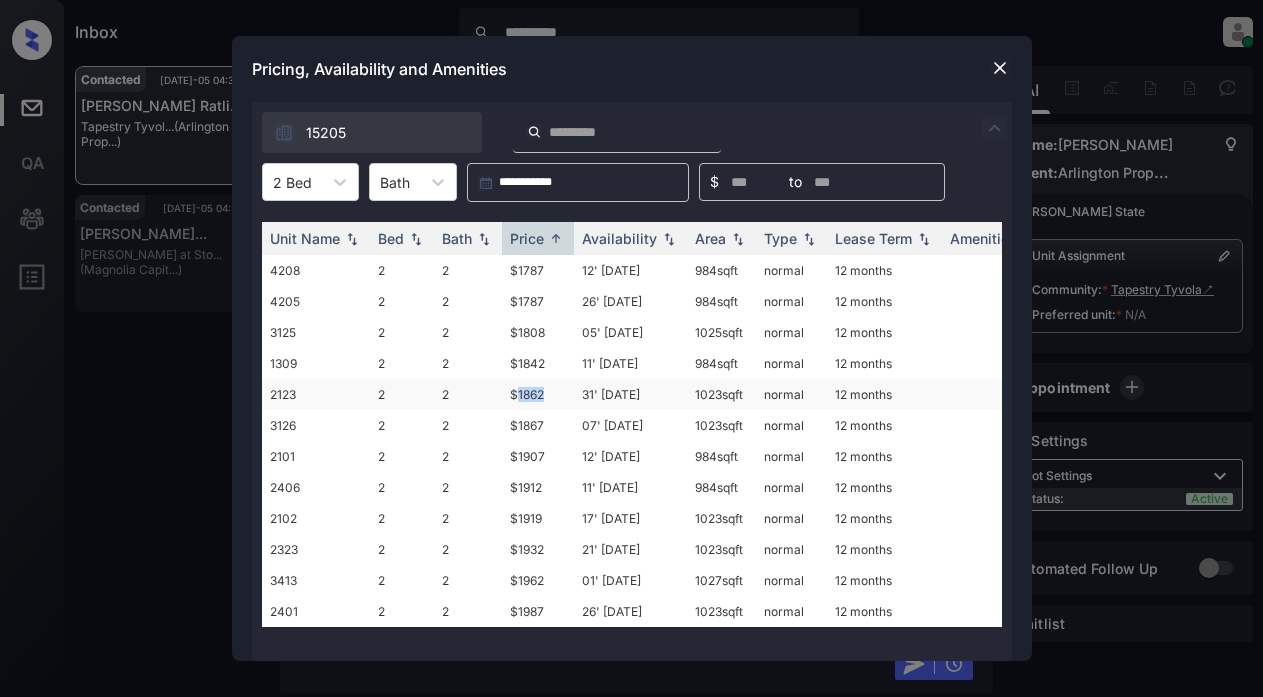 click on "$1862" at bounding box center (538, 394) 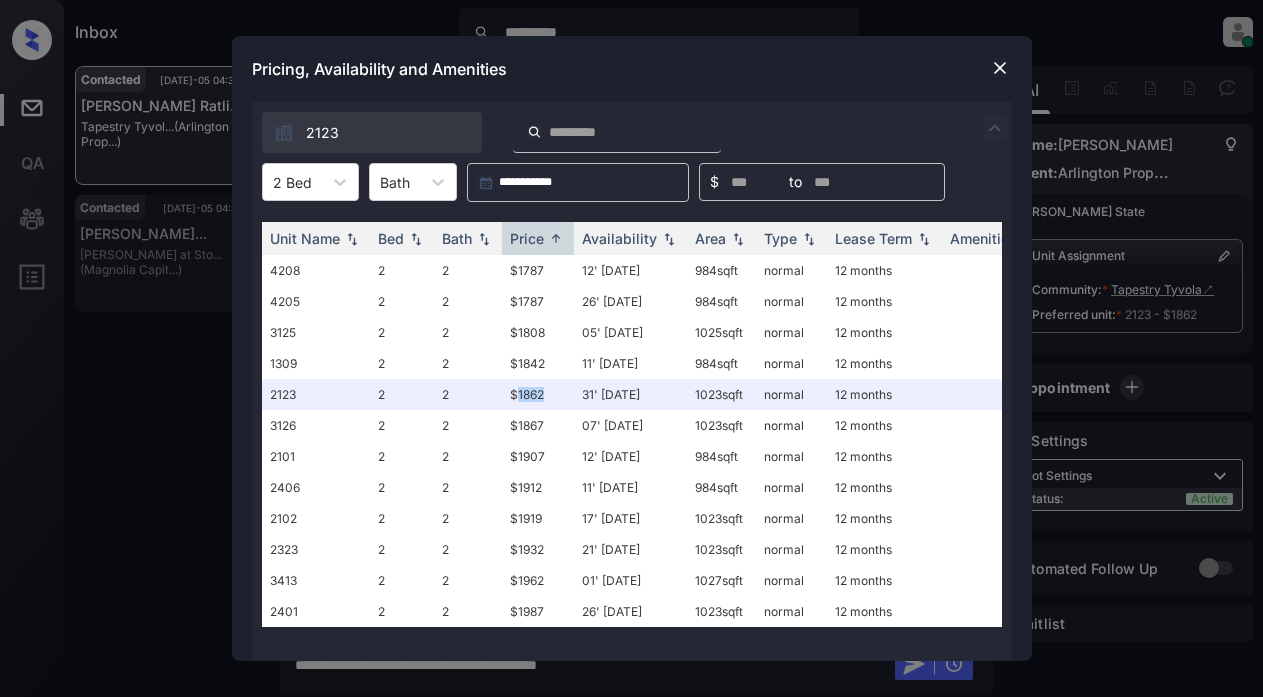 click at bounding box center [1000, 68] 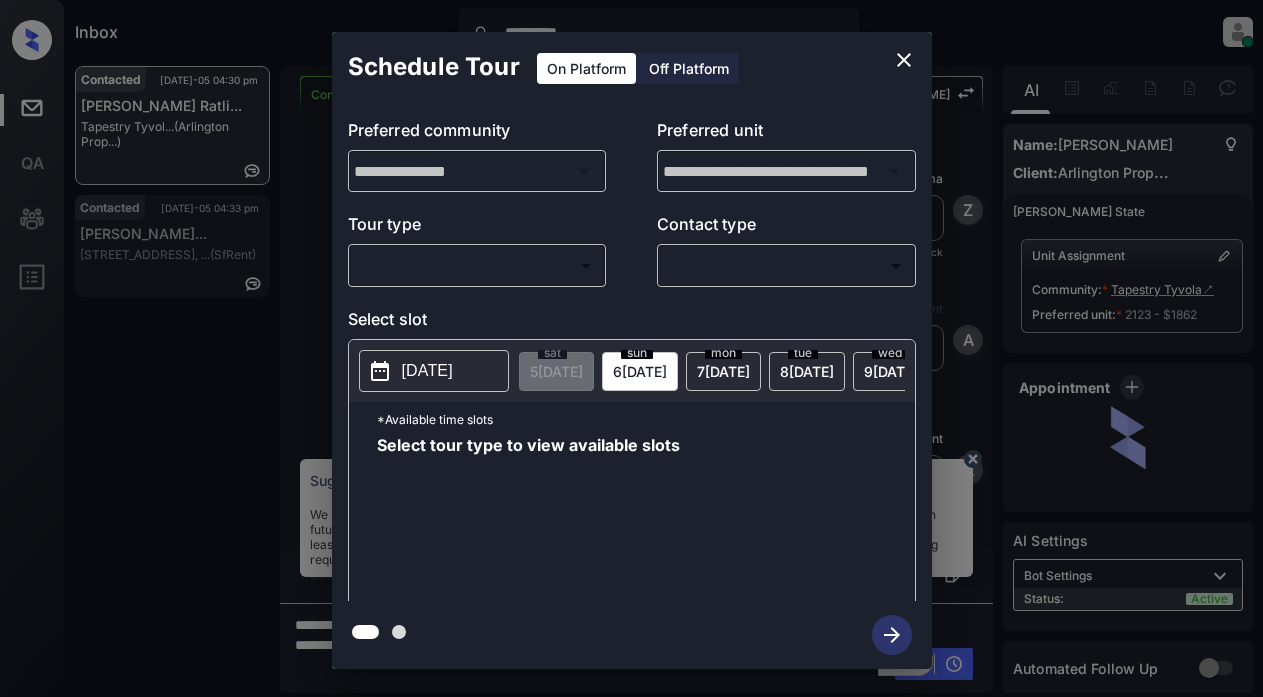 scroll, scrollTop: 0, scrollLeft: 0, axis: both 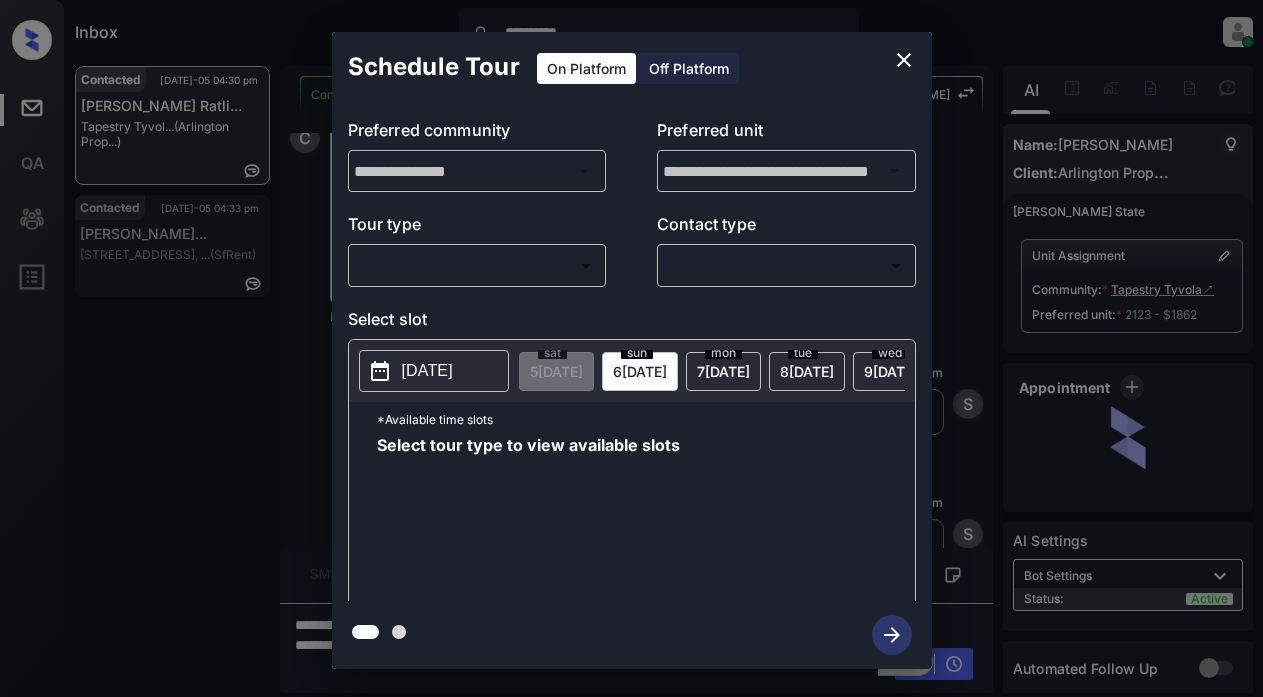 click on "**********" at bounding box center (631, 348) 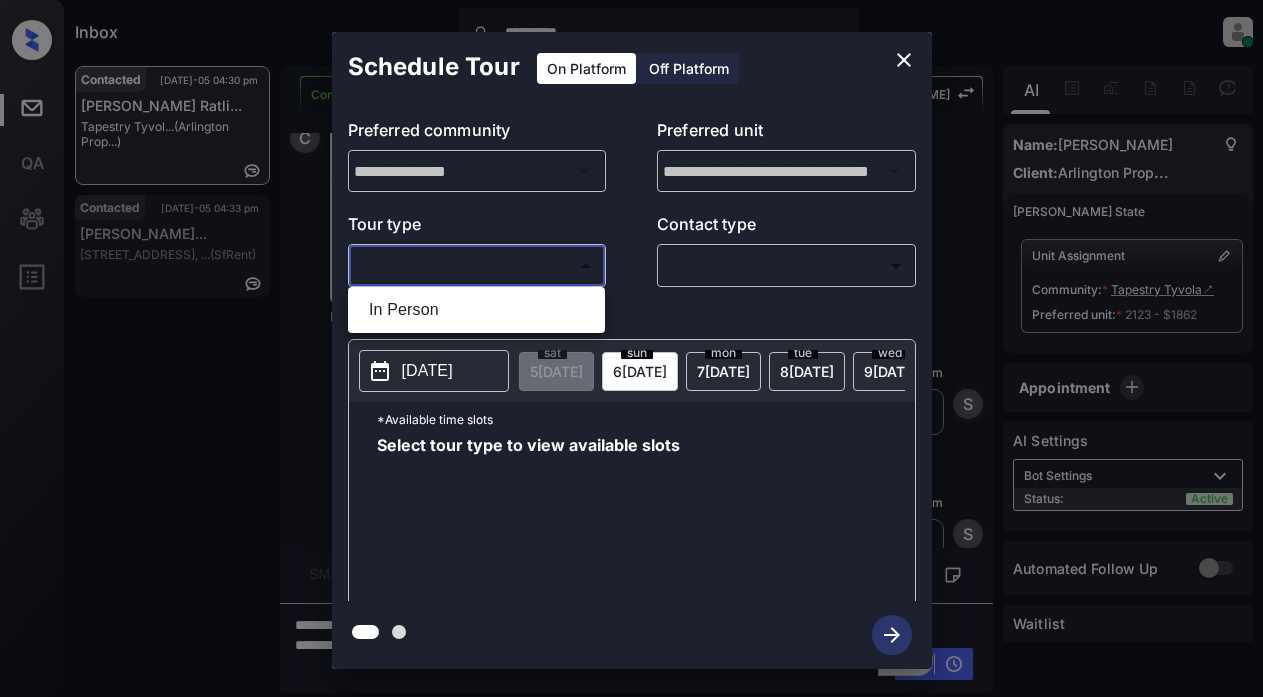 click at bounding box center [631, 348] 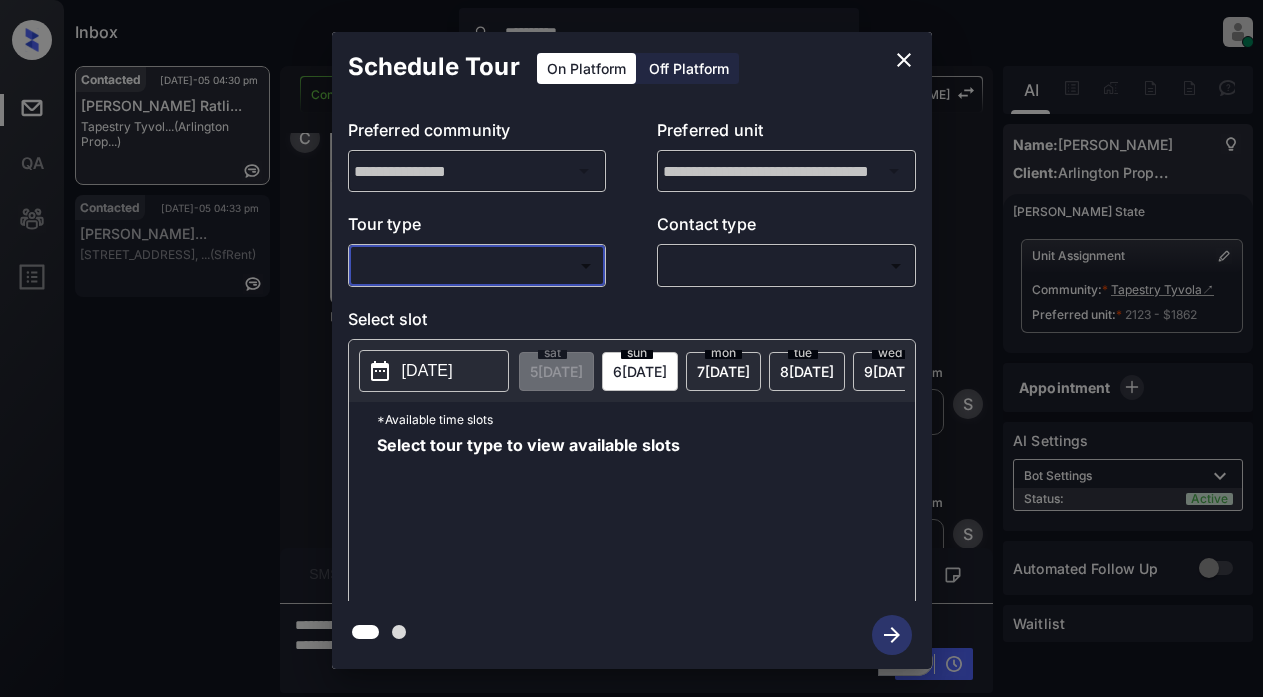 click on "**********" at bounding box center (631, 348) 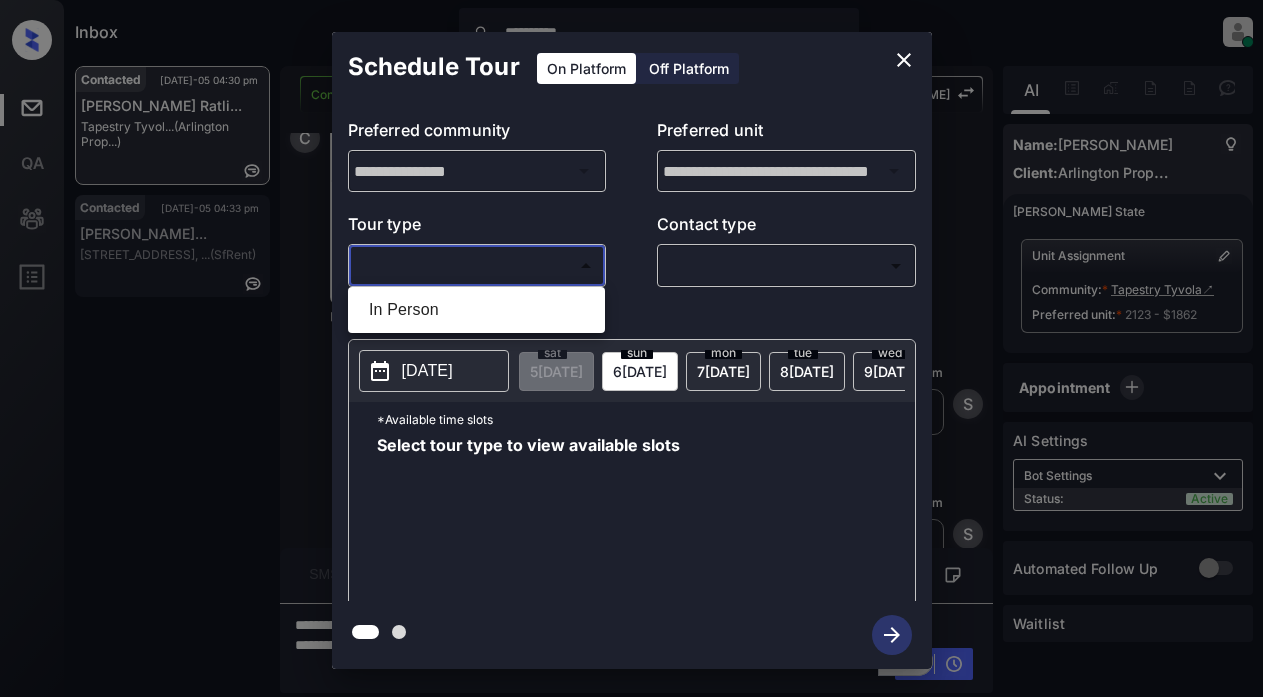 click on "In Person" at bounding box center (476, 310) 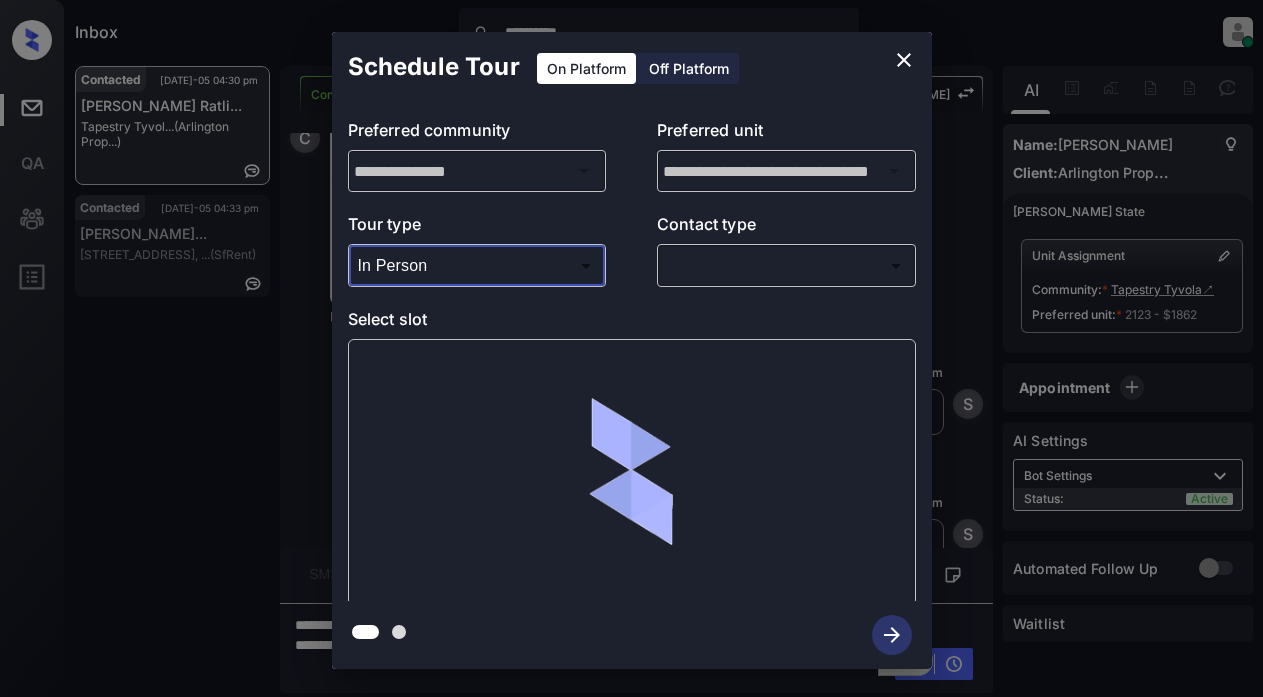 click on "**********" at bounding box center [631, 348] 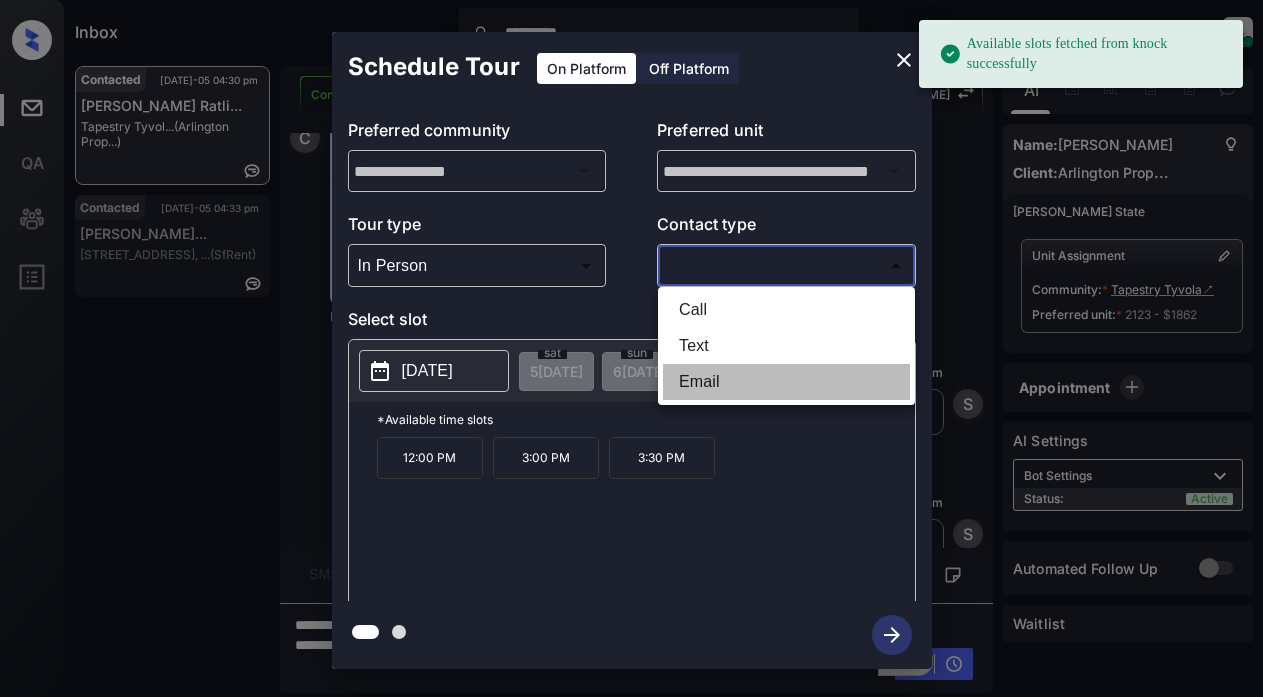 click on "Email" at bounding box center (786, 382) 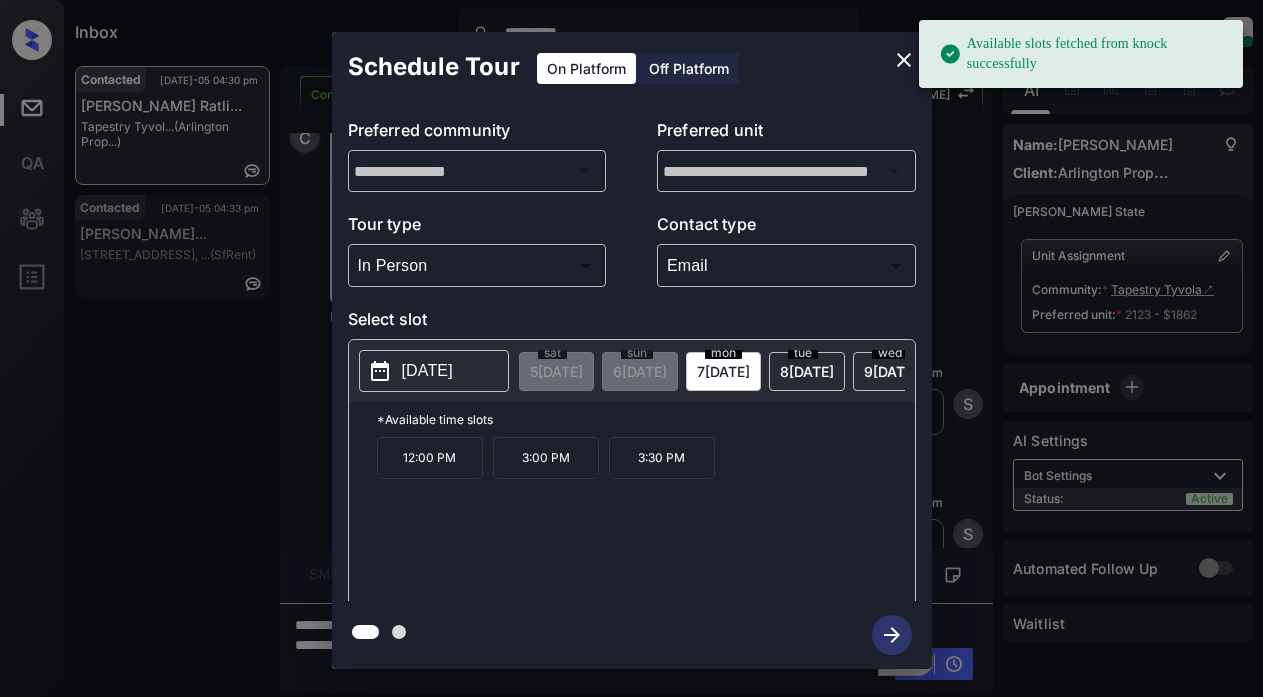 click on "[DATE]" at bounding box center (427, 371) 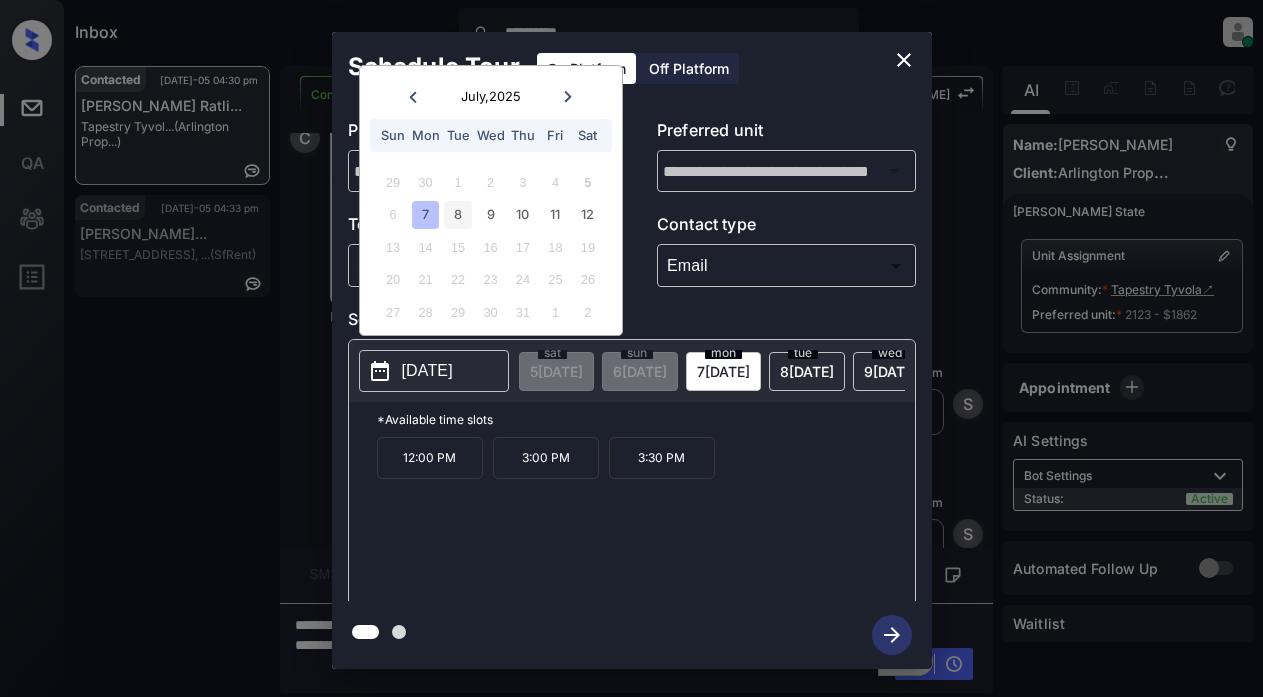 click on "8" at bounding box center (457, 214) 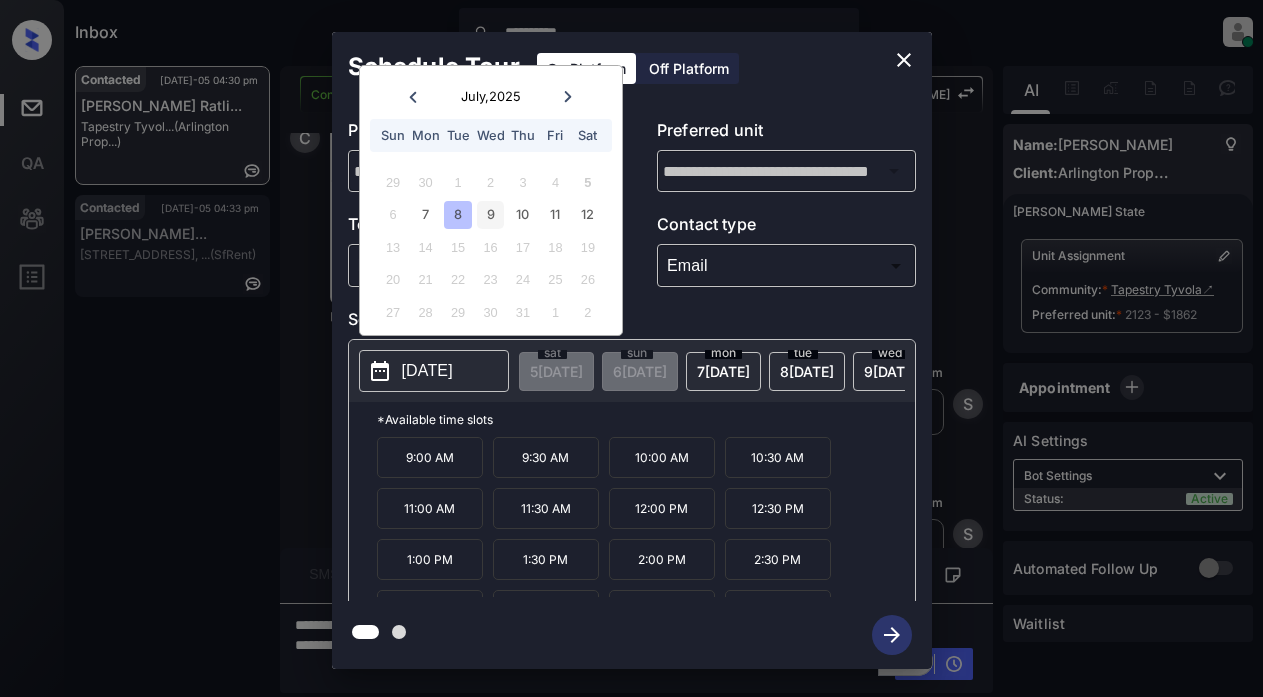 click on "9" at bounding box center (490, 214) 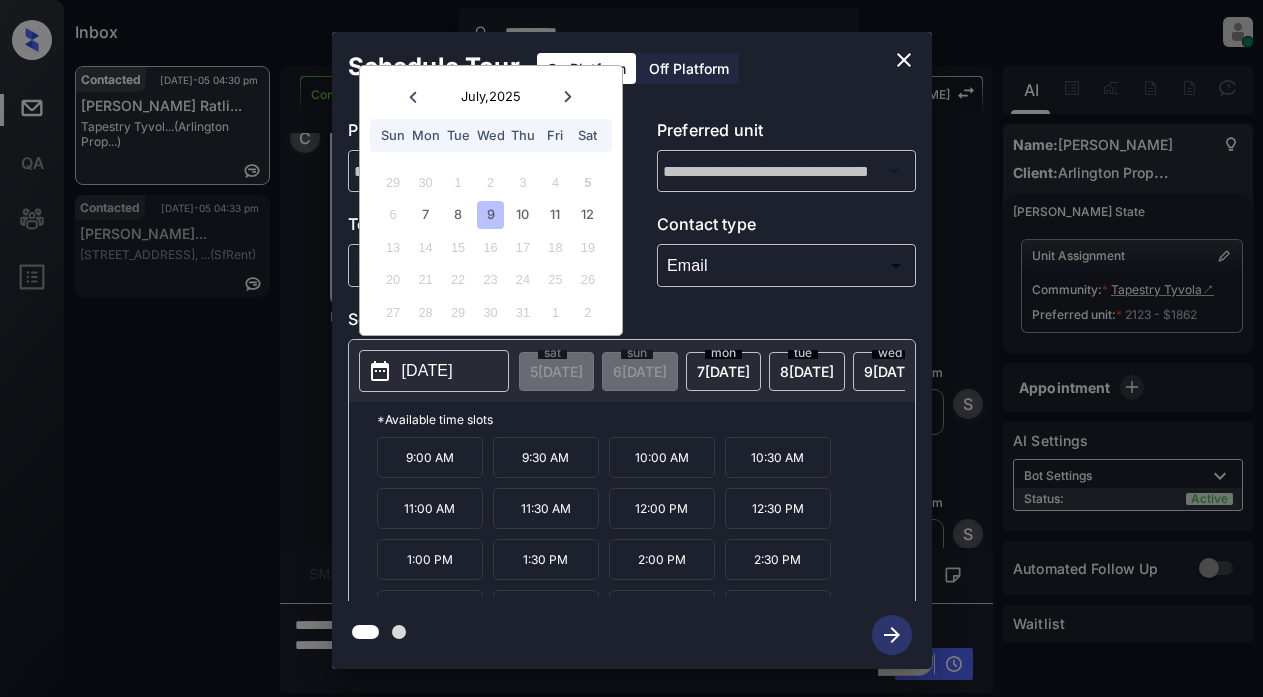 click on "6 7 8 9 10 11 12" at bounding box center [490, 215] 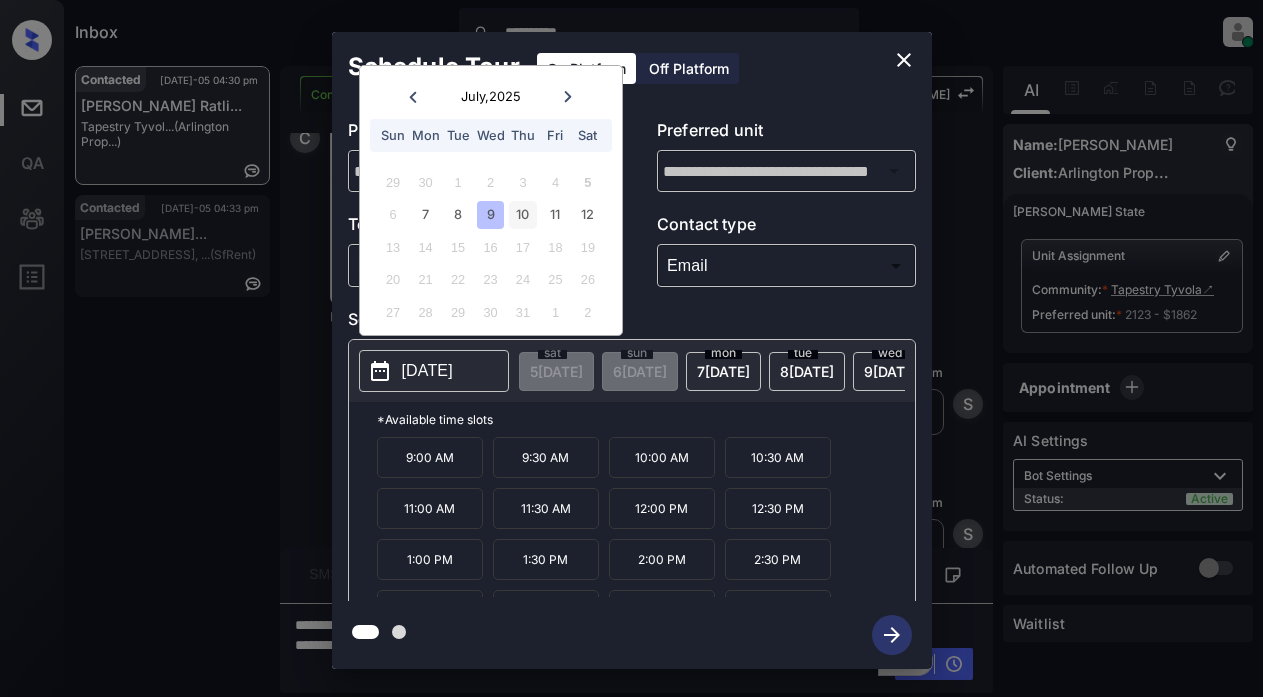 click on "10" at bounding box center [522, 214] 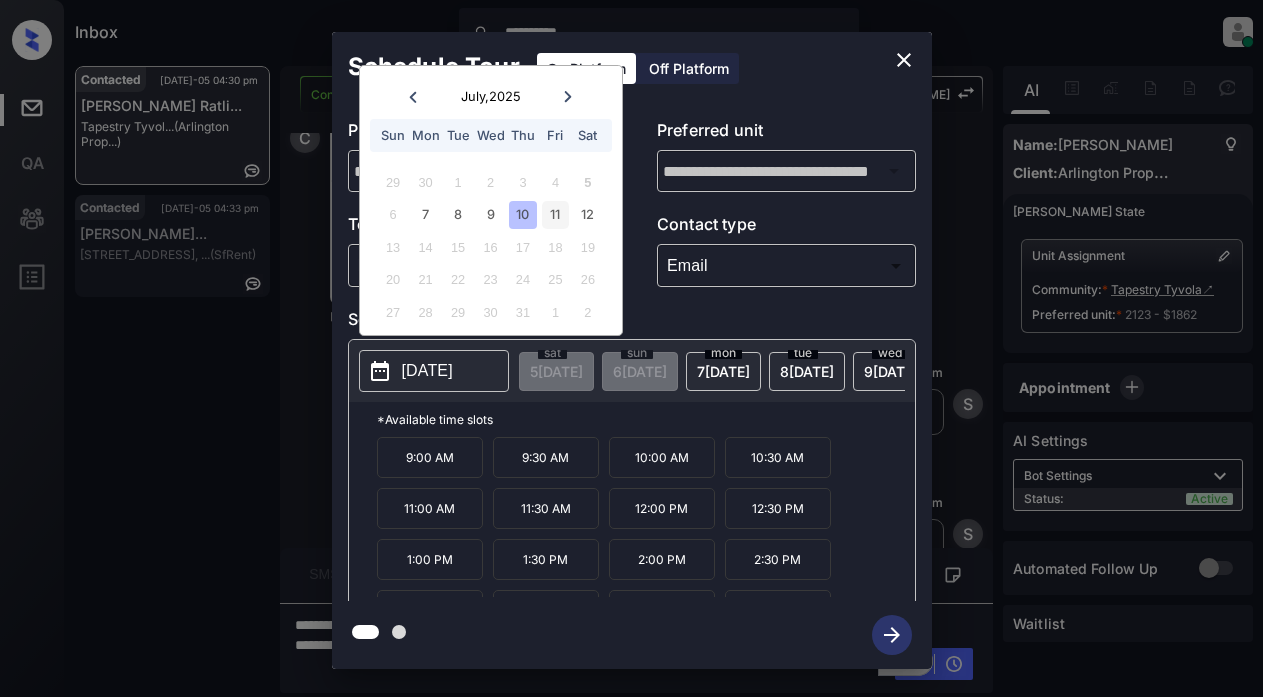 click on "11" at bounding box center (555, 214) 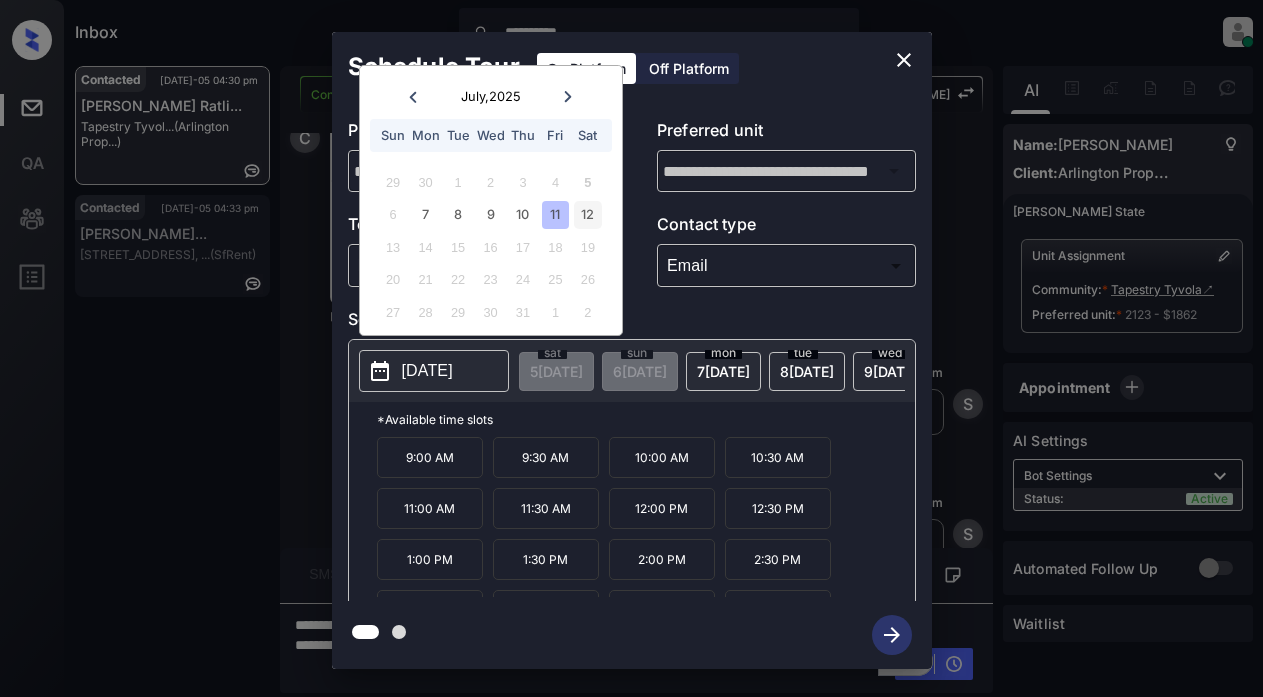 click on "12" at bounding box center [587, 214] 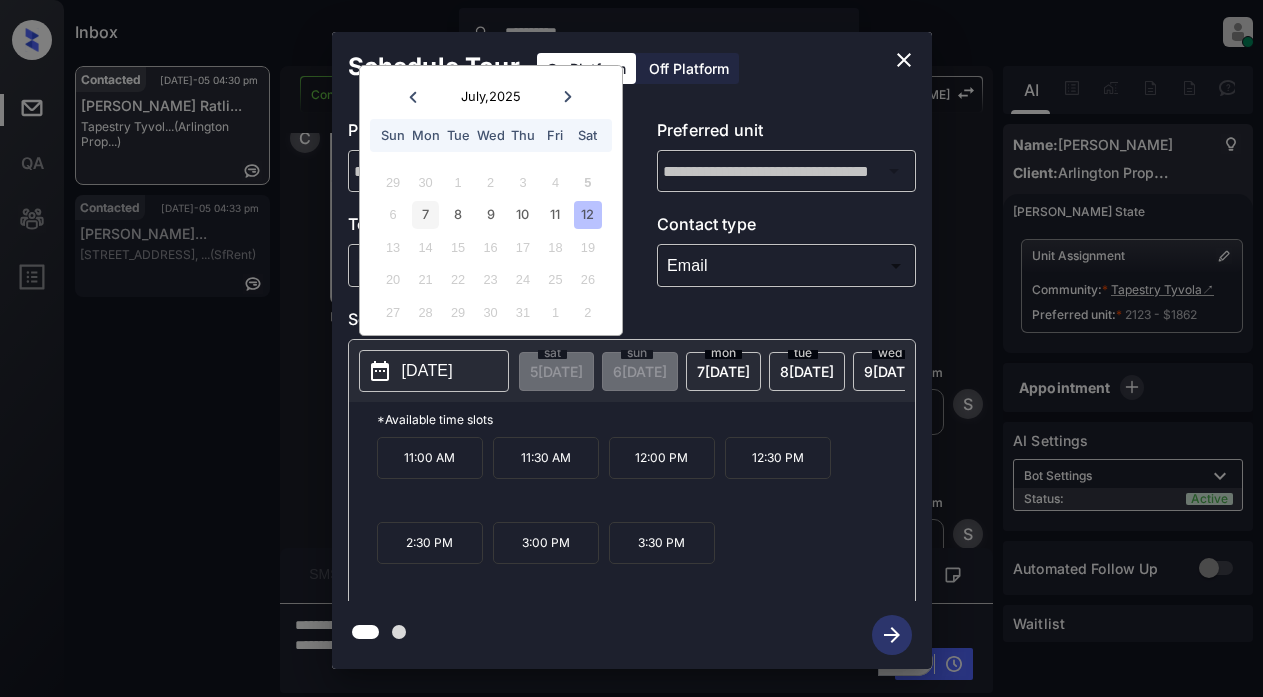 click on "7" at bounding box center [425, 214] 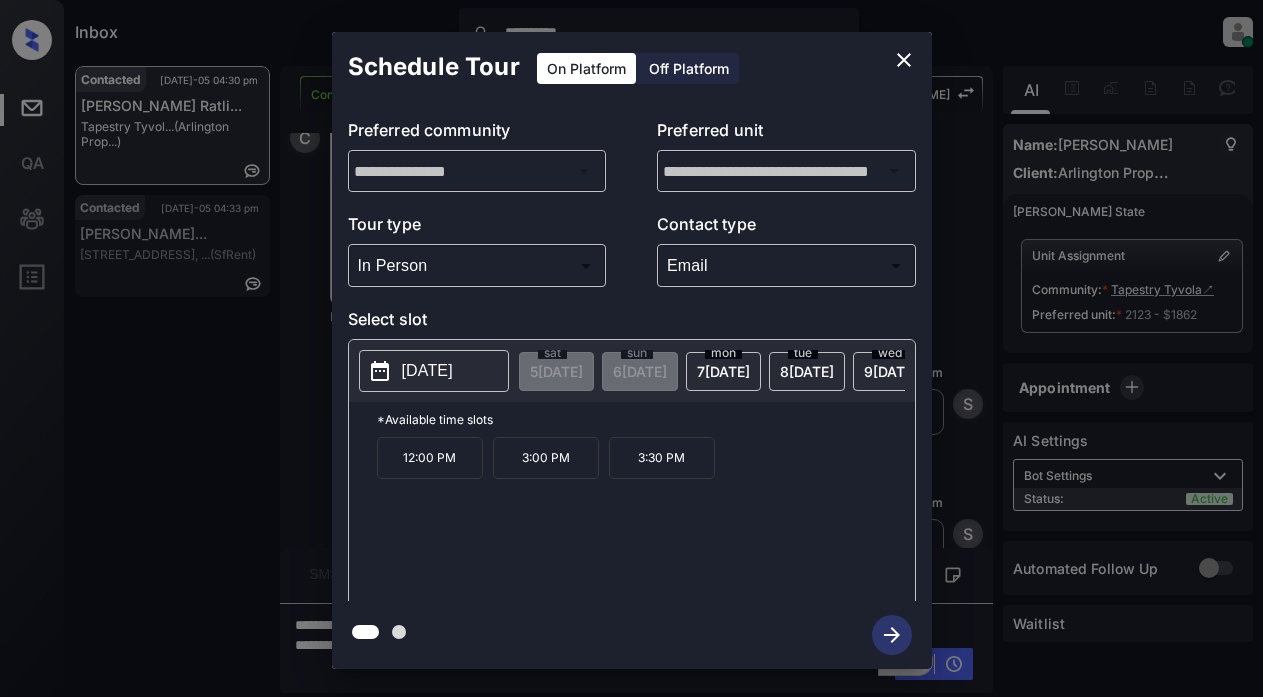 click on "Schedule Tour On Platform Off Platform" at bounding box center (632, 67) 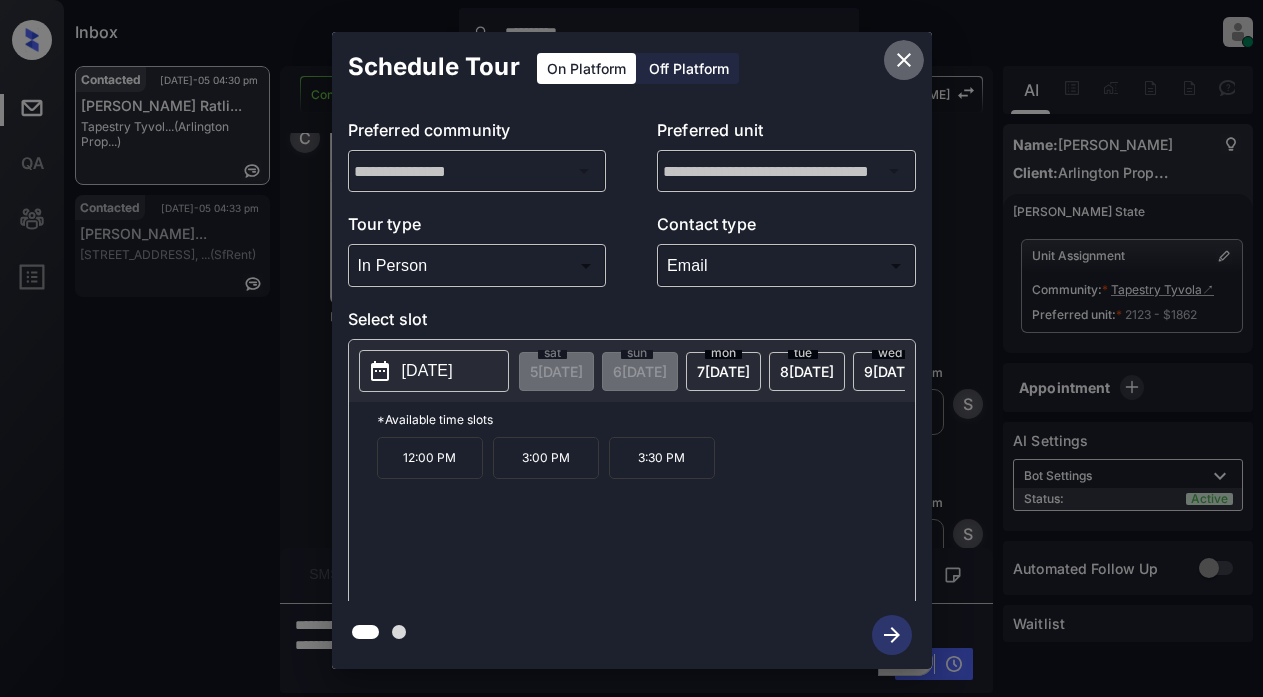 click 